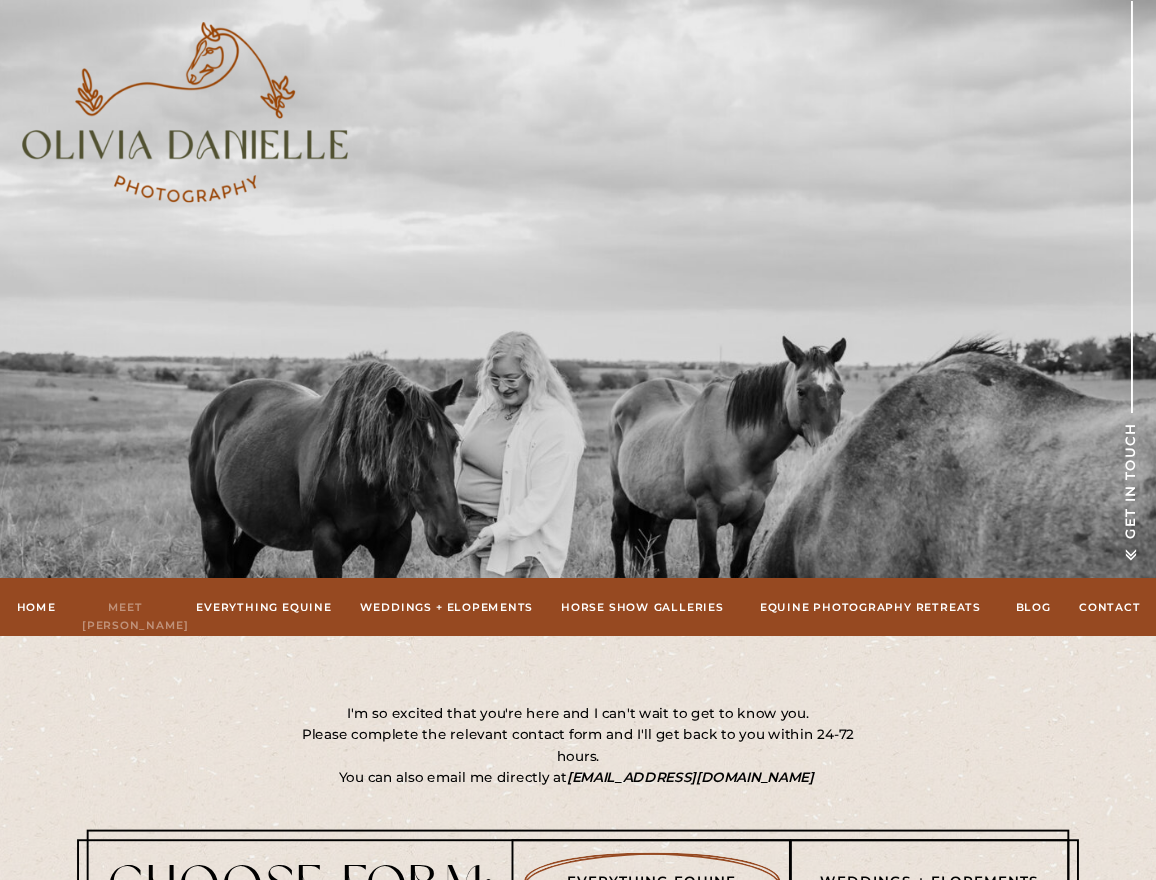 scroll, scrollTop: 0, scrollLeft: 0, axis: both 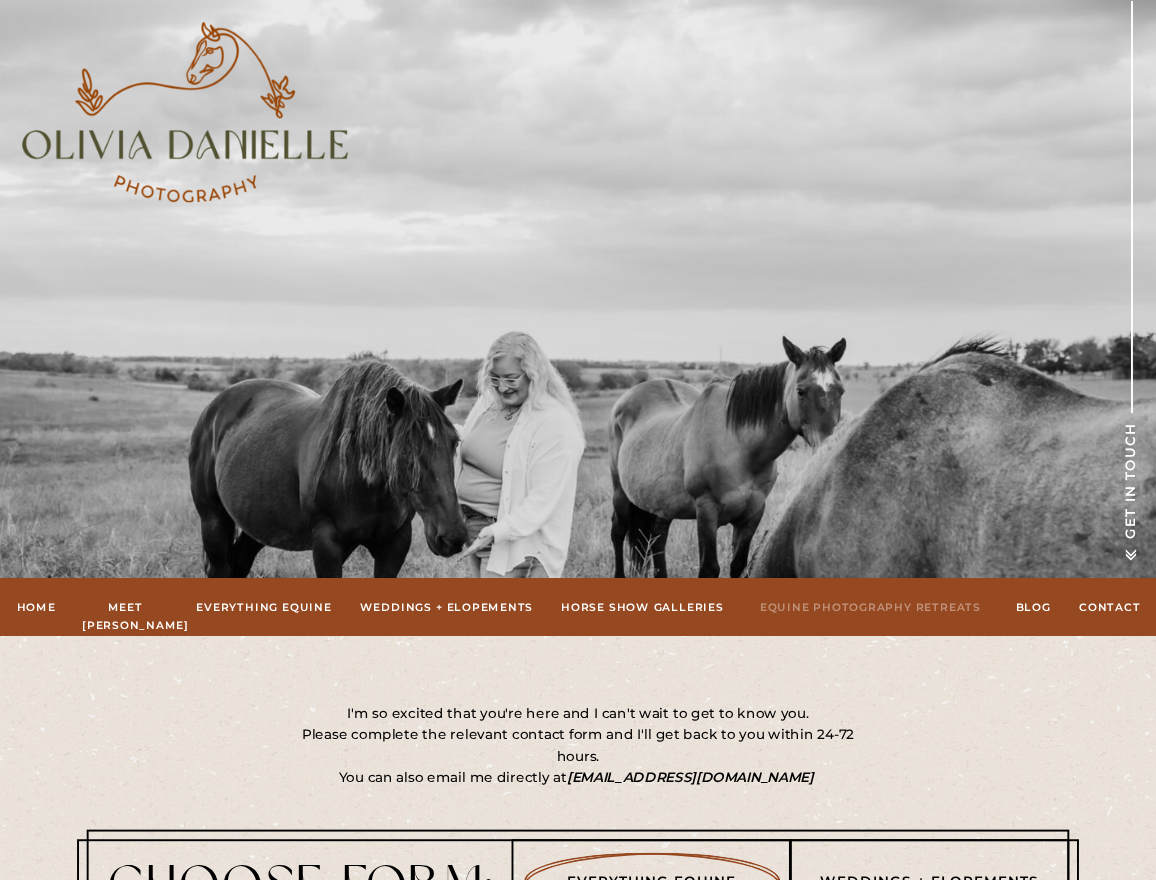 click on "Equine Photography Retreats" at bounding box center (870, 606) 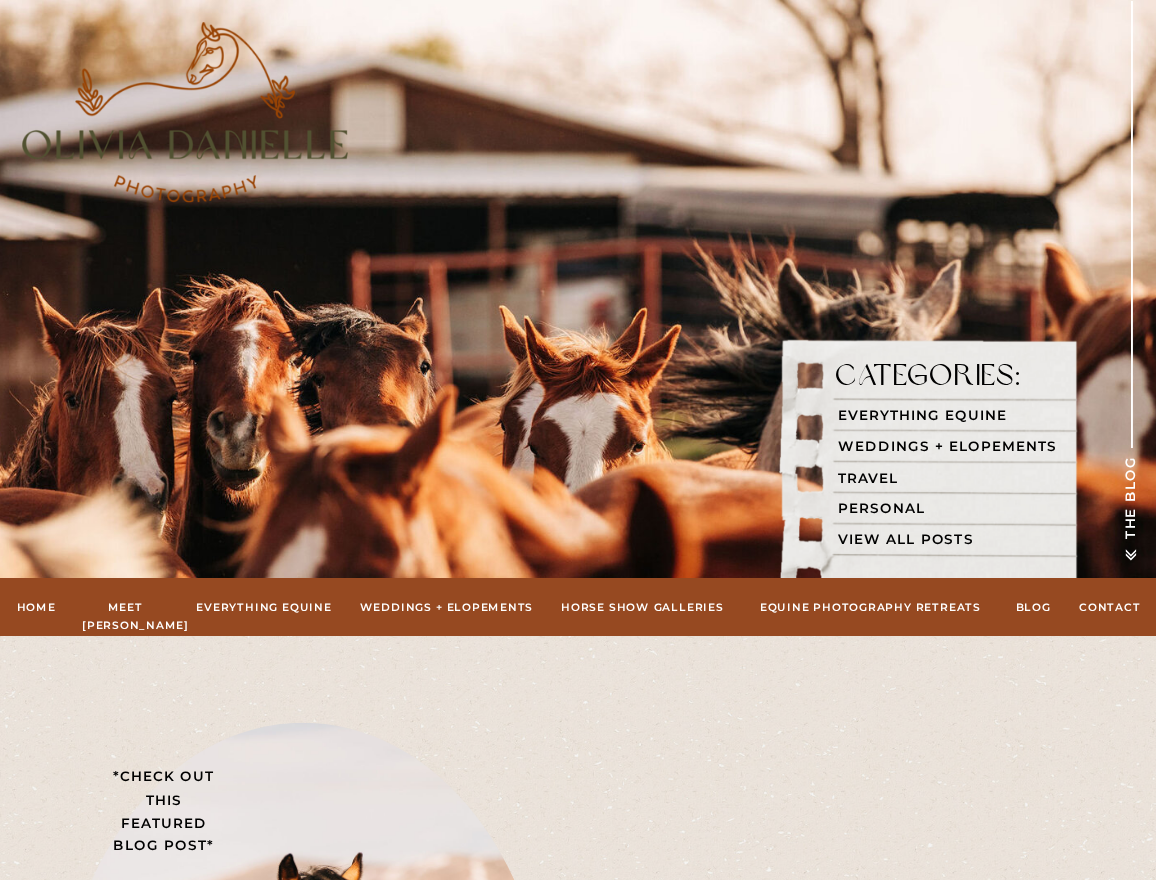 scroll, scrollTop: 0, scrollLeft: 0, axis: both 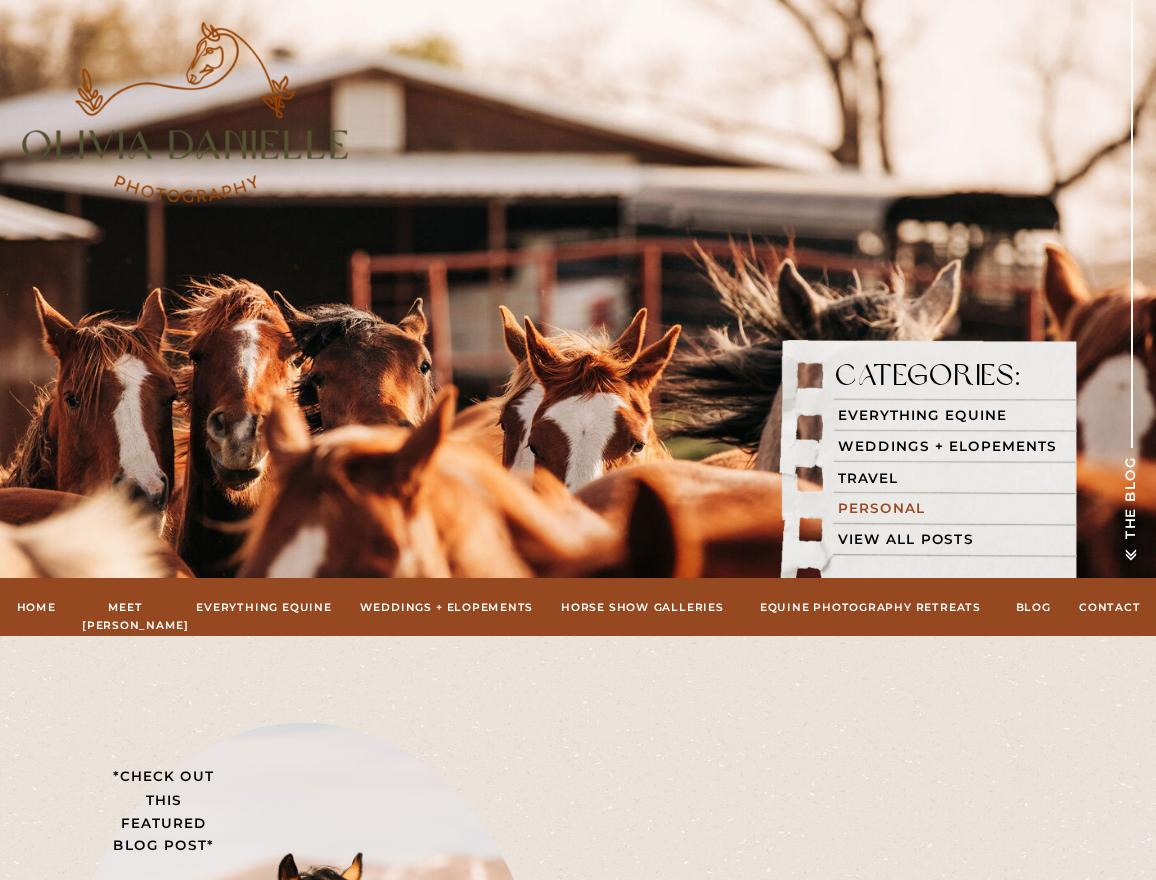 click on "Personal" at bounding box center (953, 509) 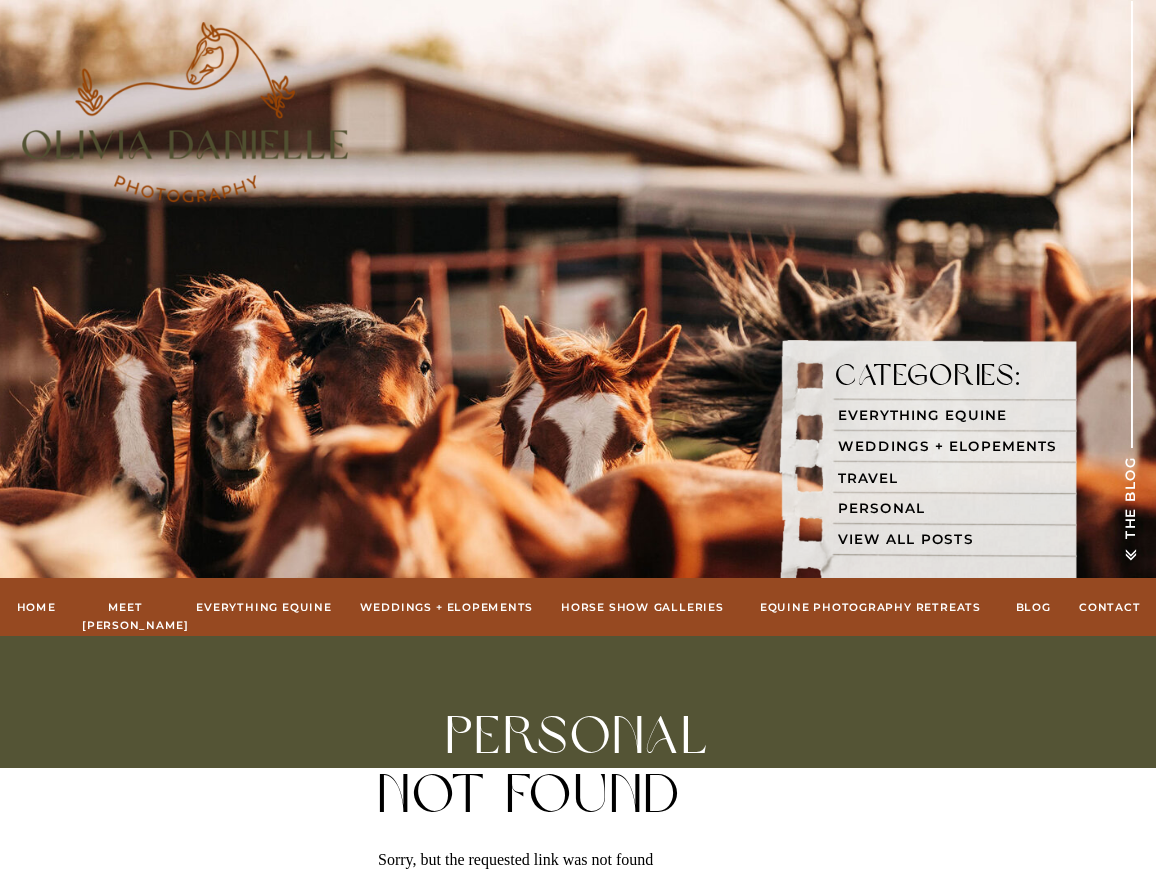 scroll, scrollTop: 0, scrollLeft: 0, axis: both 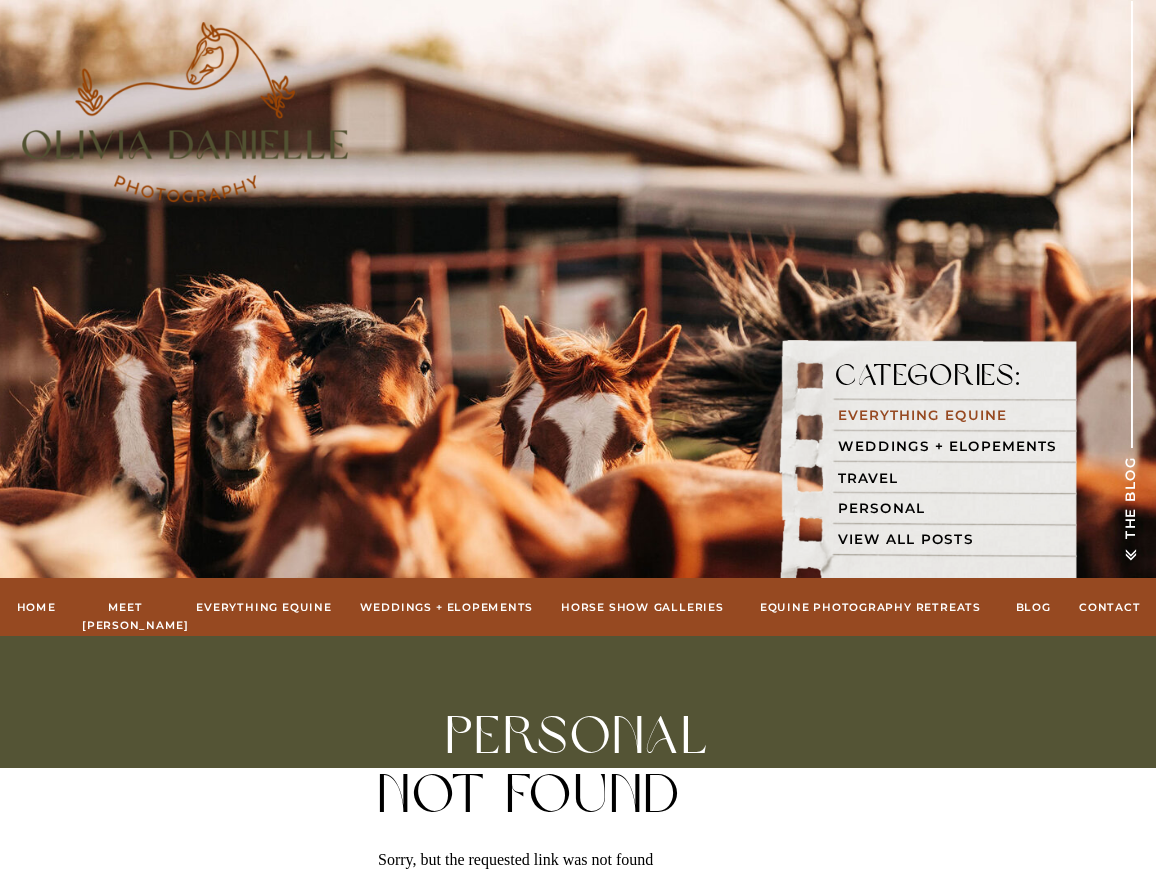 click on "Everything Equine" at bounding box center (953, 416) 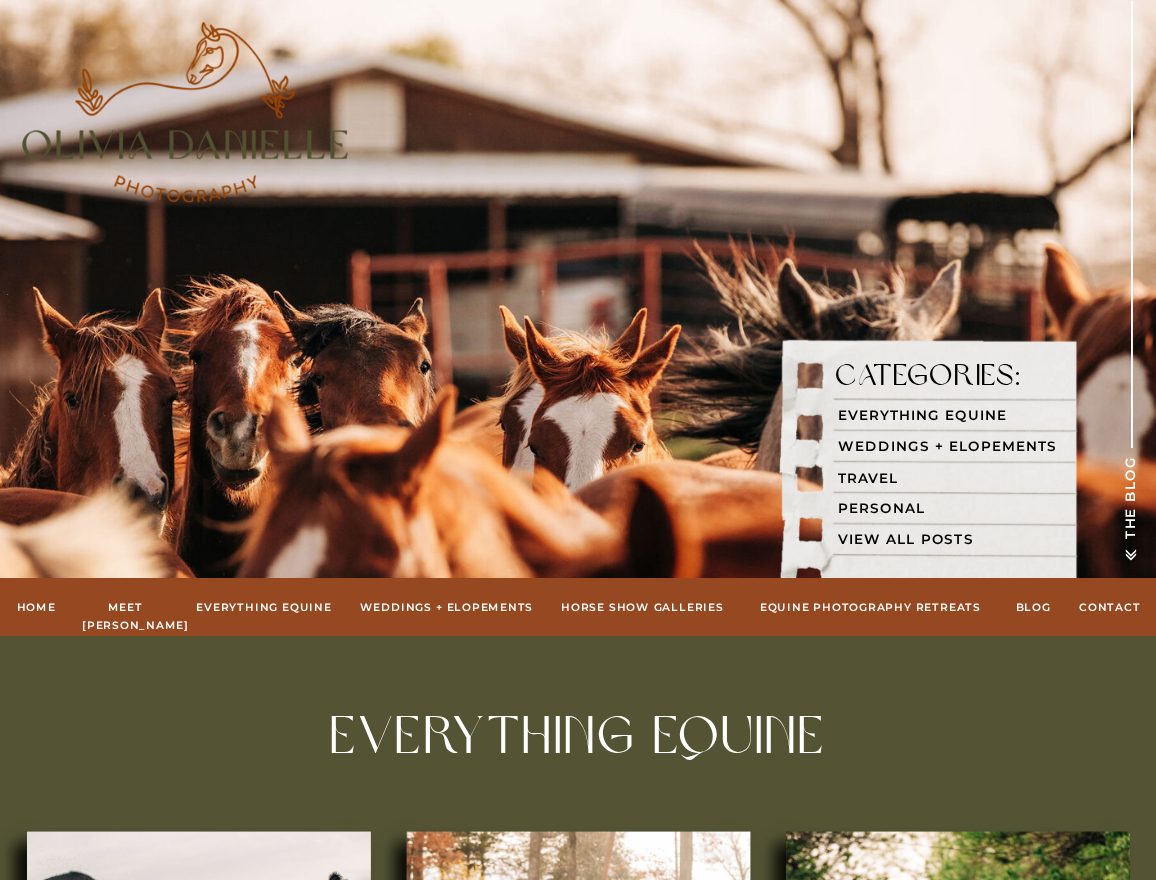 scroll, scrollTop: 0, scrollLeft: 0, axis: both 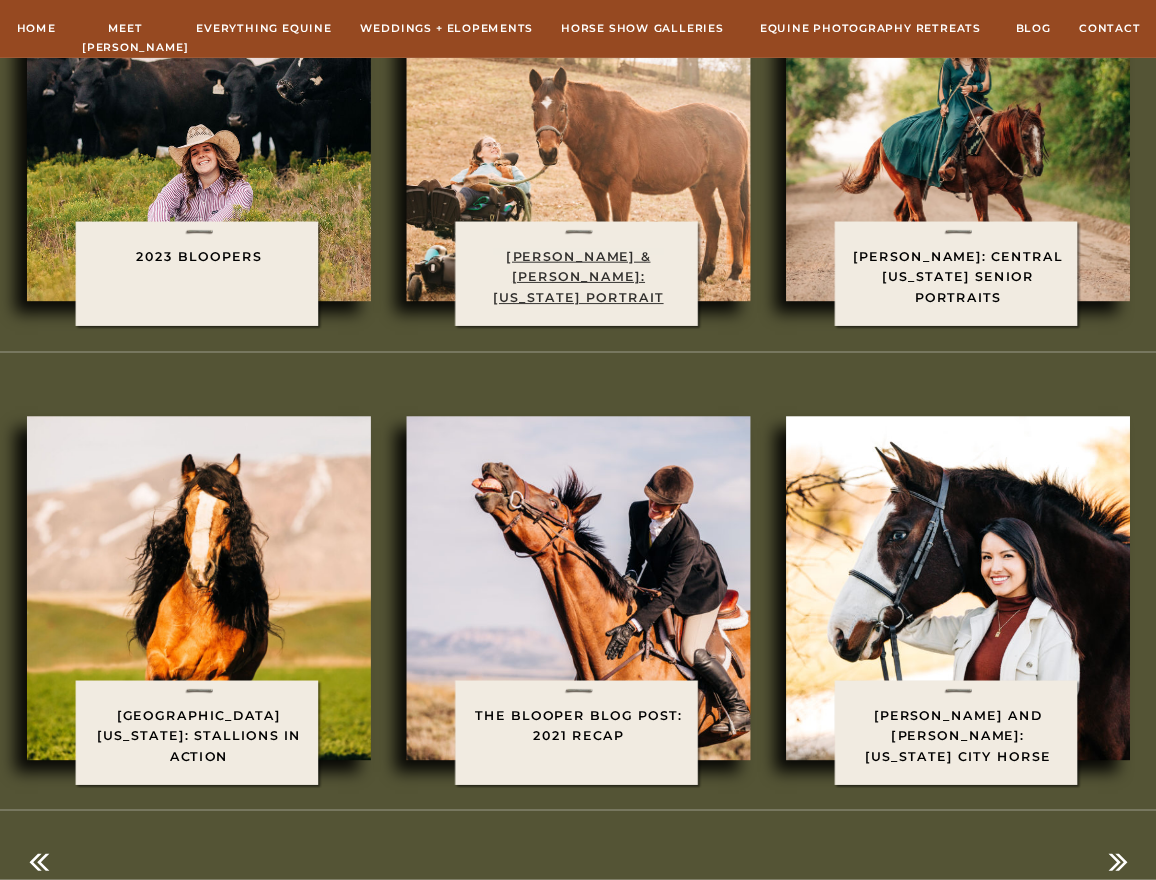 click on "[PERSON_NAME] & [PERSON_NAME]: [US_STATE] Portrait Session" at bounding box center [578, 286] 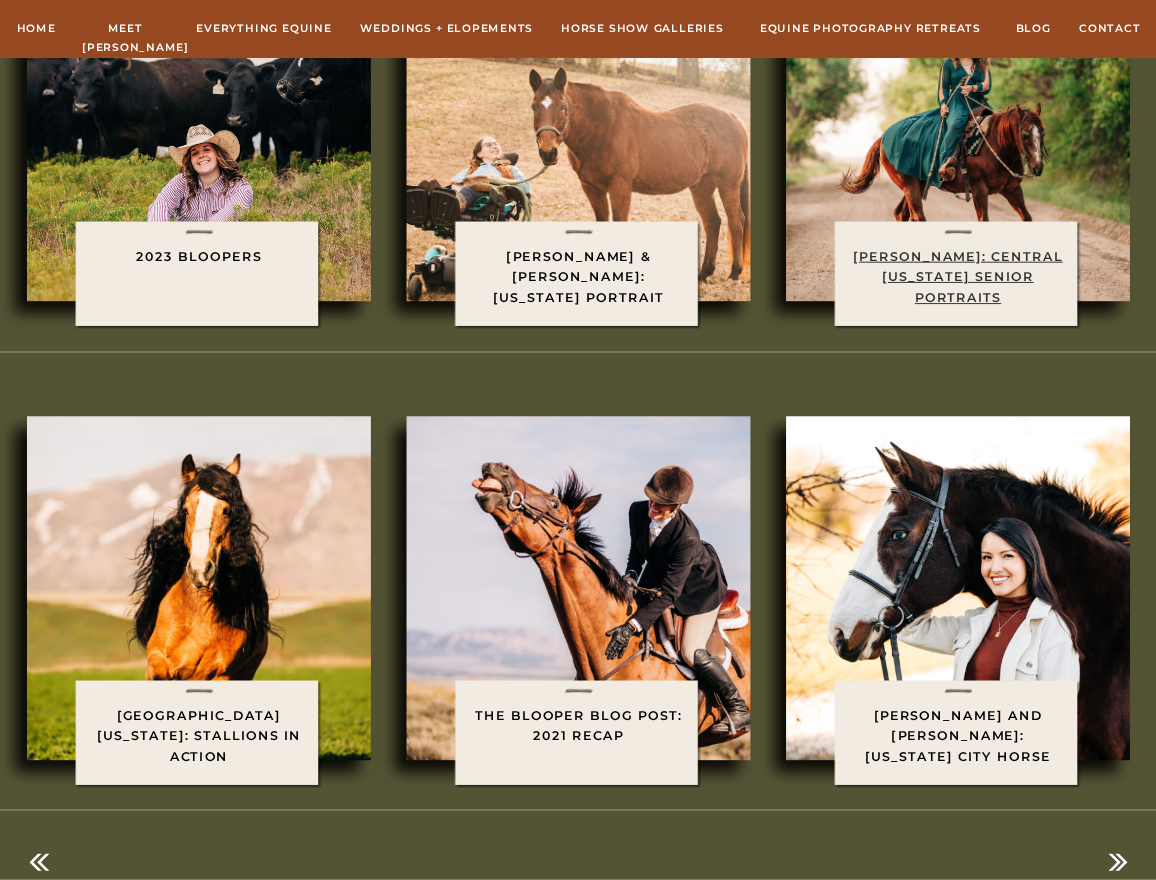 click on "[PERSON_NAME]: Central [US_STATE] Senior Portraits" at bounding box center (958, 276) 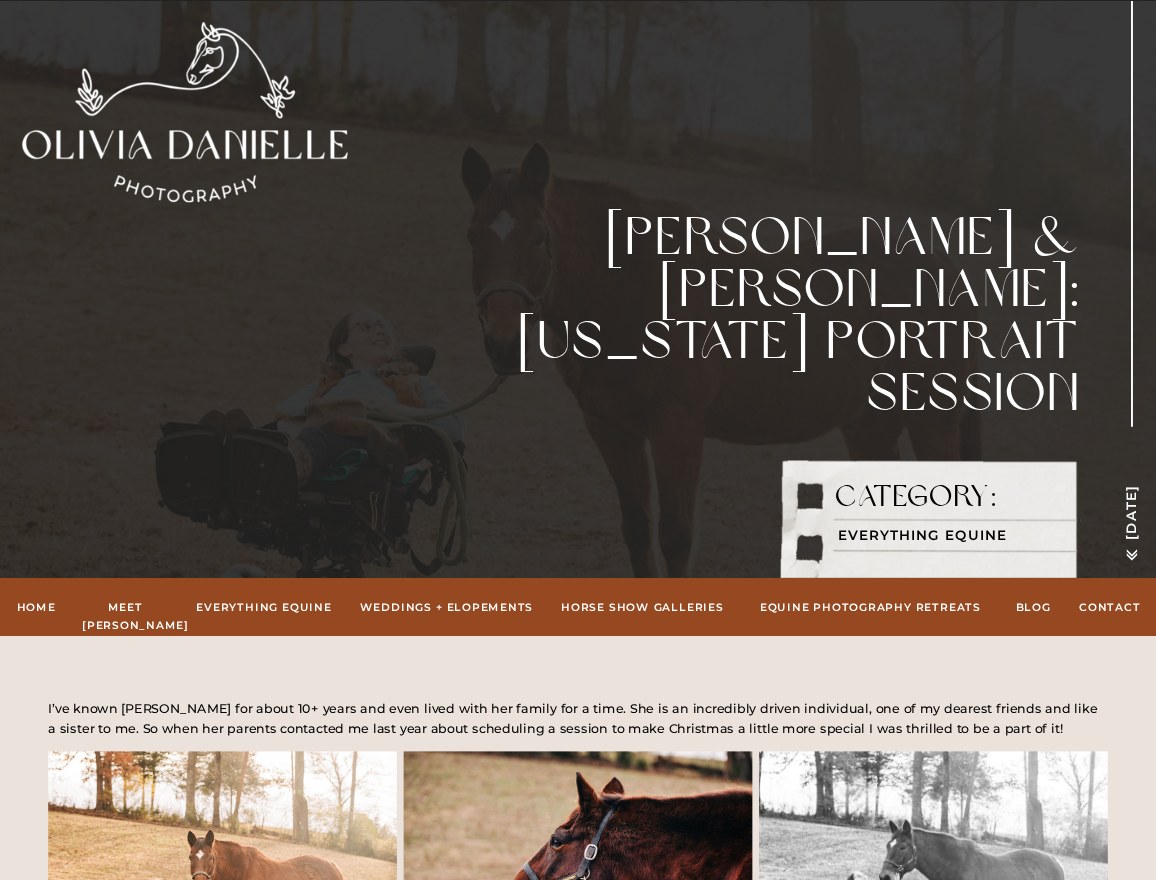 scroll, scrollTop: 0, scrollLeft: 0, axis: both 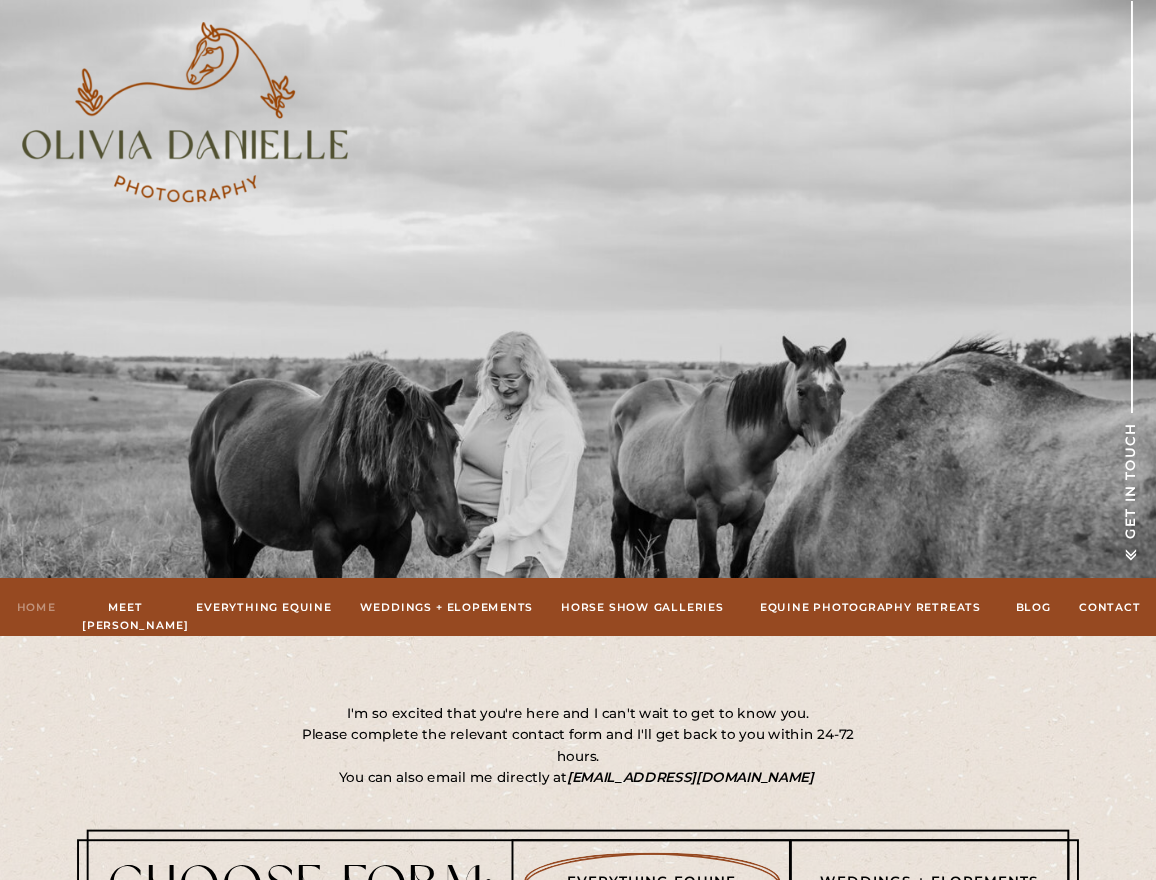 click on "Home" at bounding box center [35, 606] 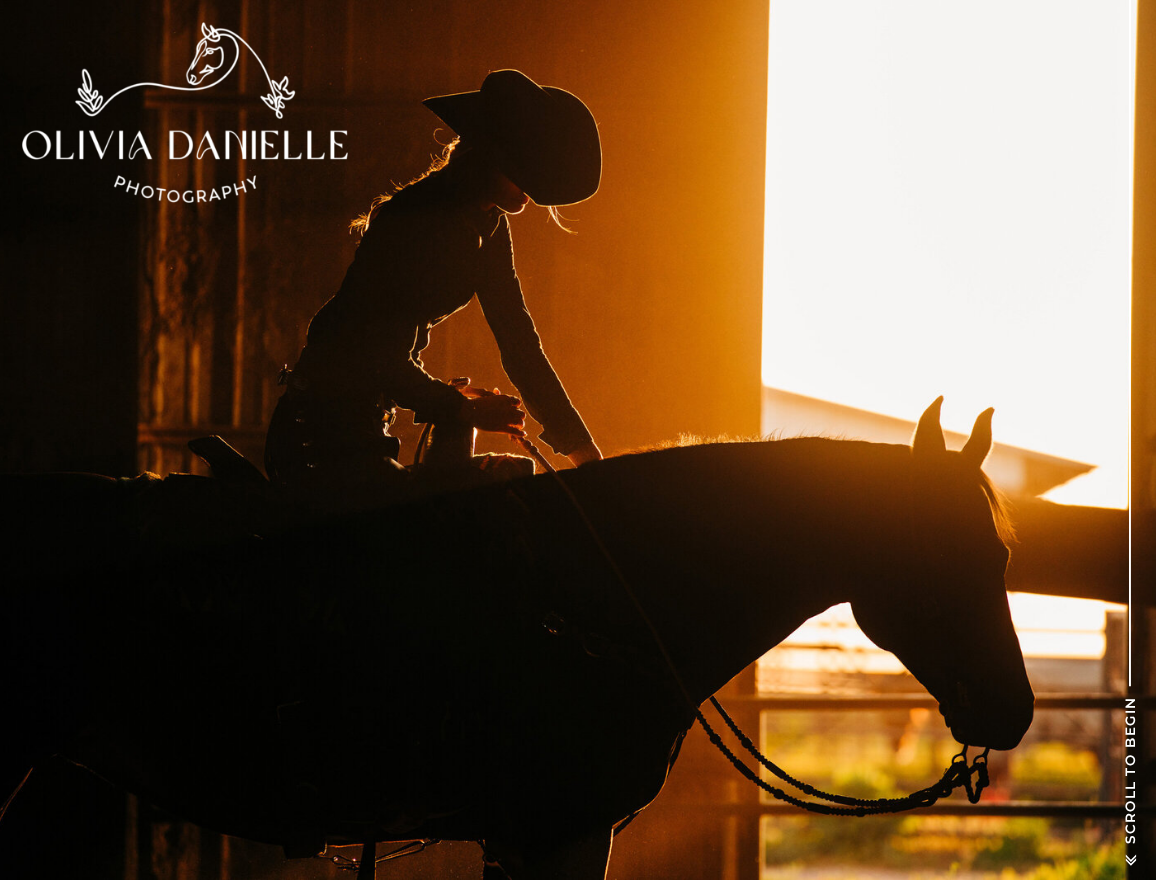 scroll, scrollTop: 0, scrollLeft: 0, axis: both 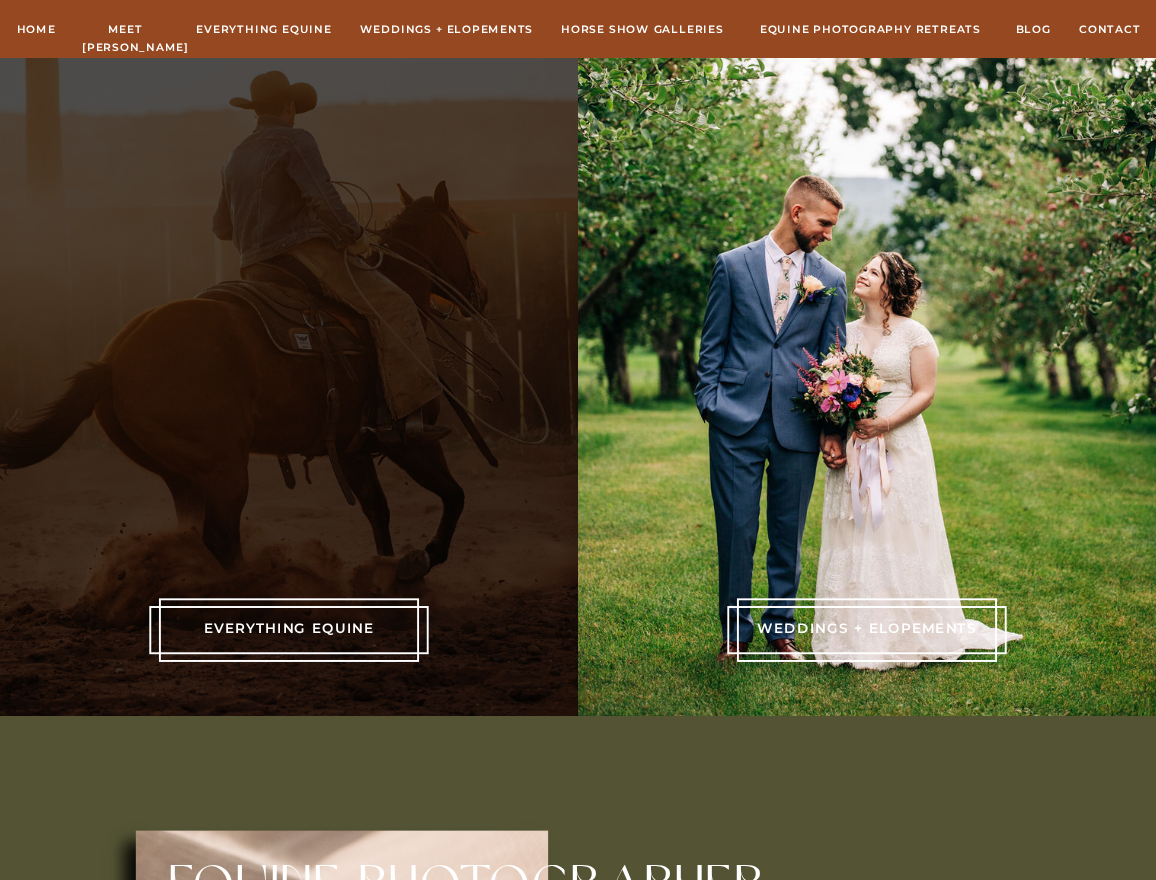 click at bounding box center [289, 307] 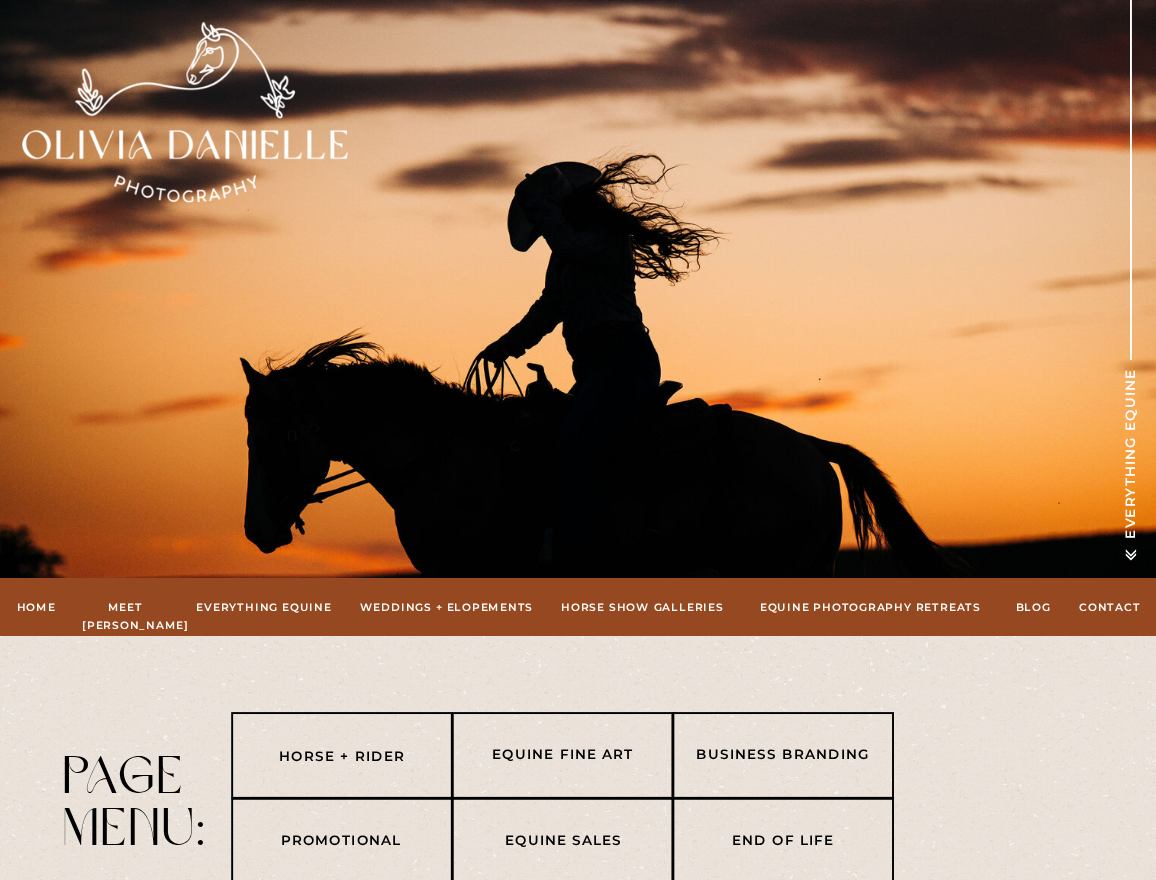 scroll, scrollTop: 0, scrollLeft: 0, axis: both 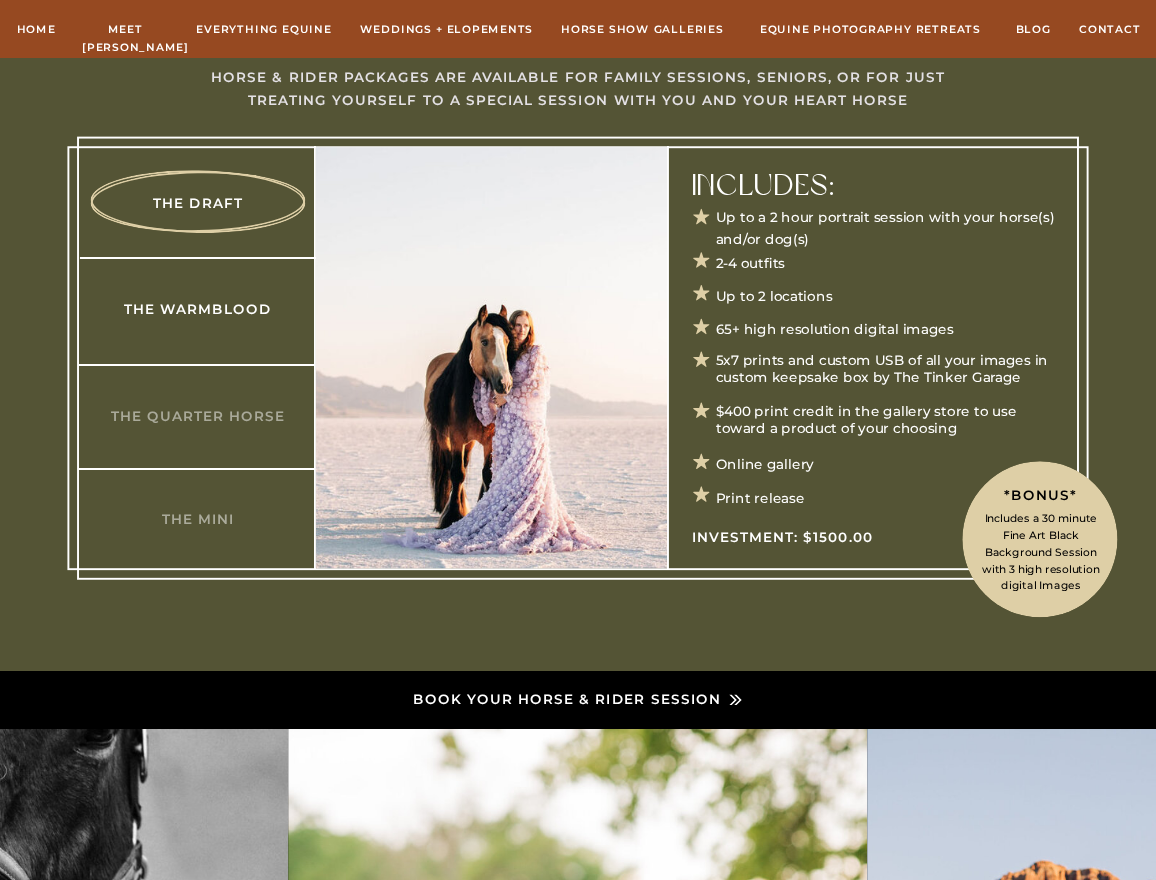 click on "The Warmblood" at bounding box center [198, 308] 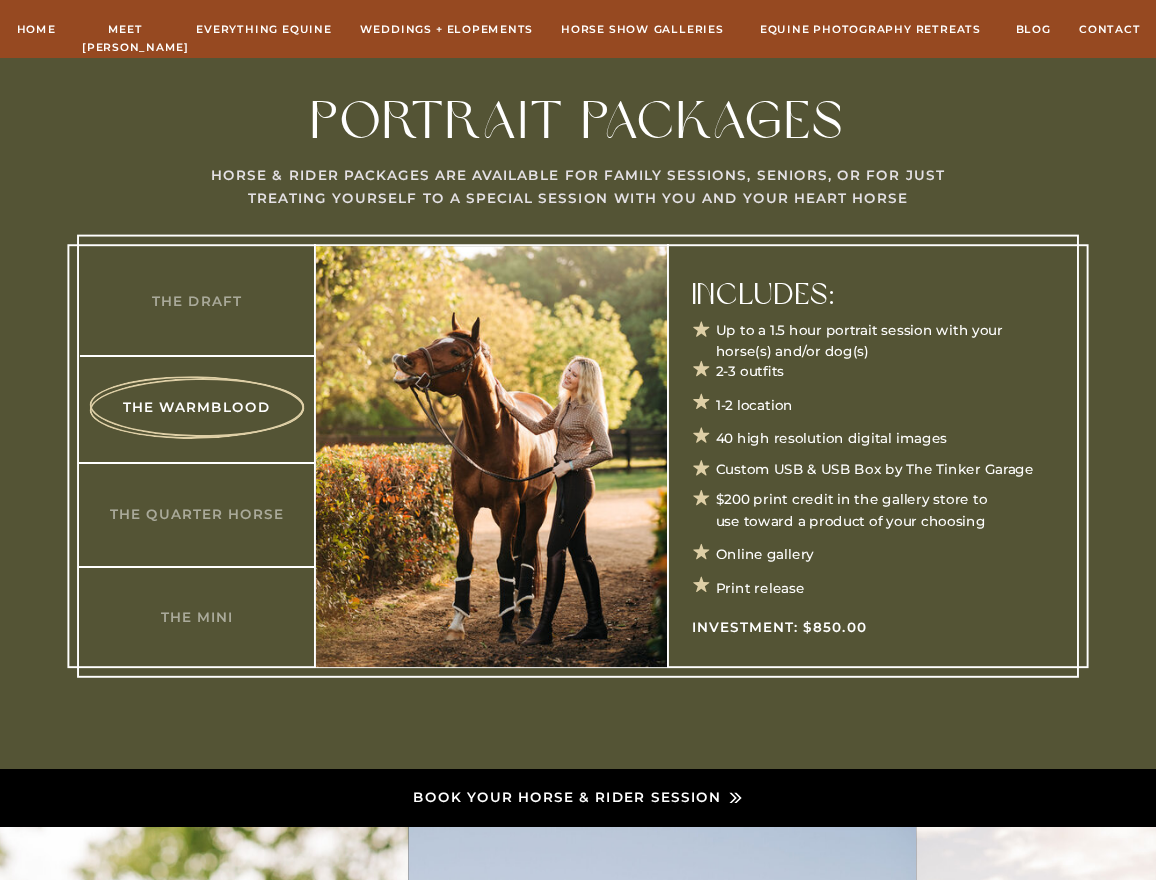 scroll, scrollTop: 903, scrollLeft: 0, axis: vertical 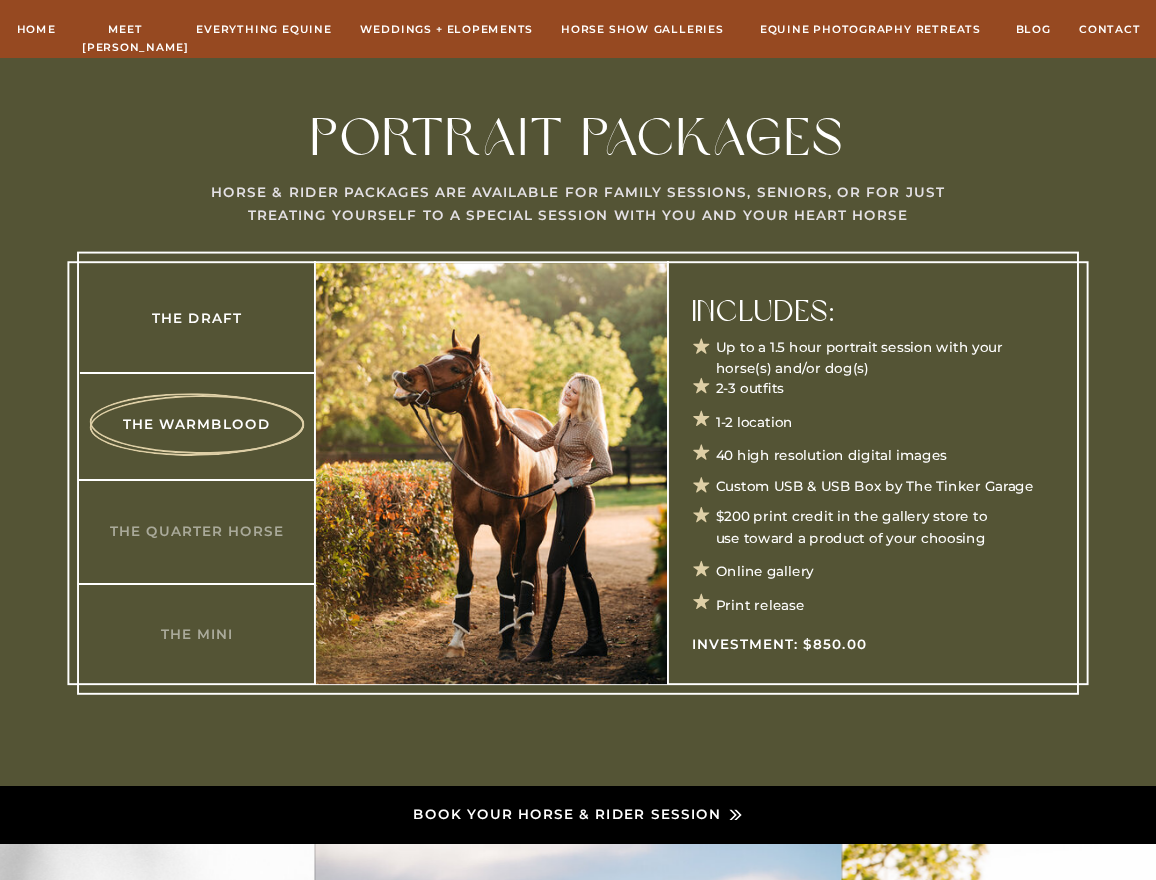 click on "The Draft" at bounding box center (197, 317) 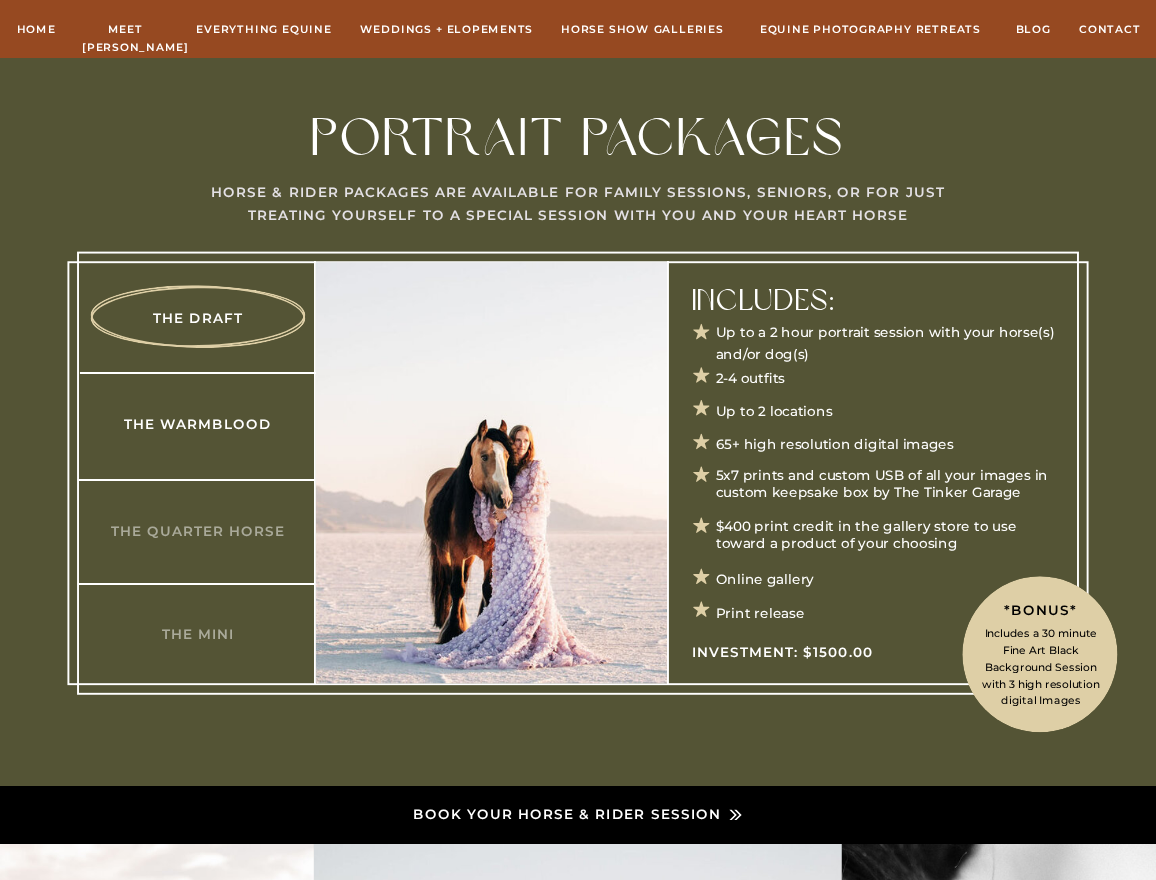 click on "The Warmblood" at bounding box center [198, 423] 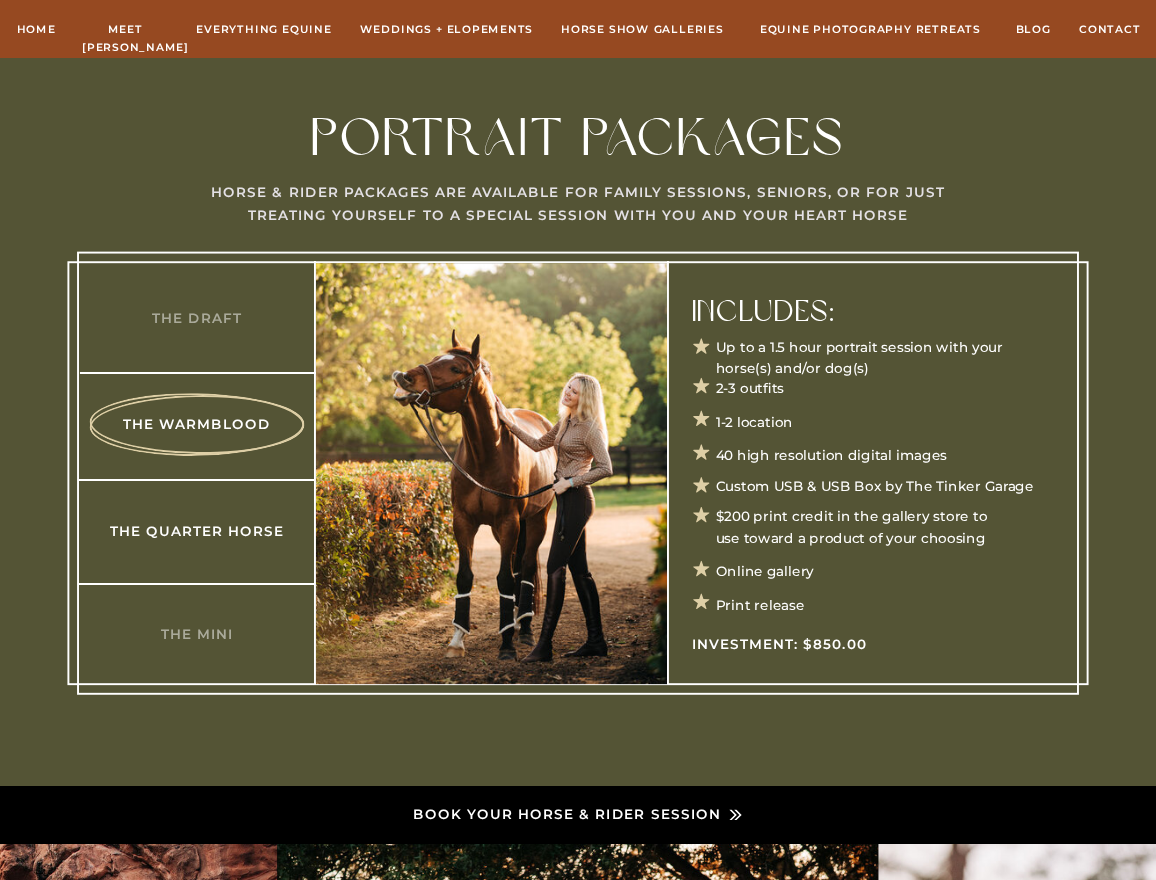 click on "The Quarter Horse" at bounding box center [197, 530] 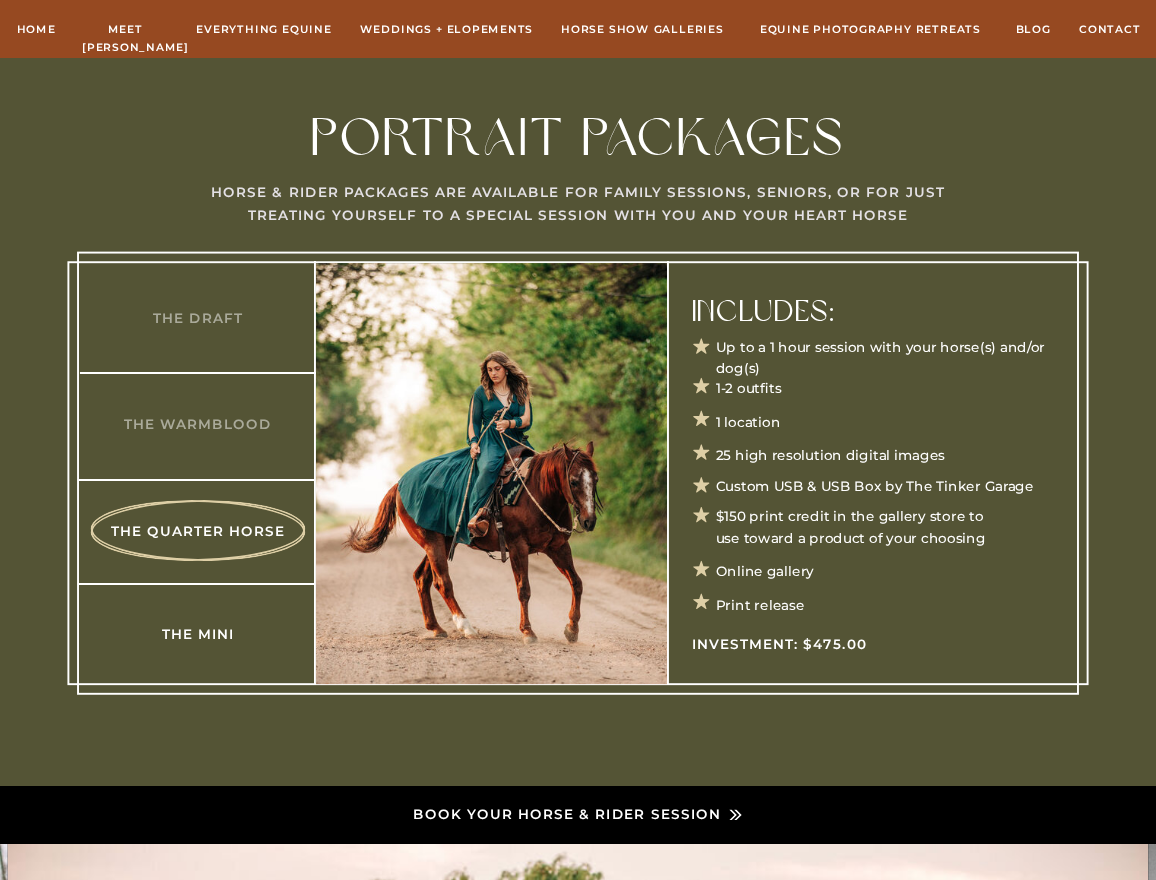 click on "The Mini" at bounding box center (198, 633) 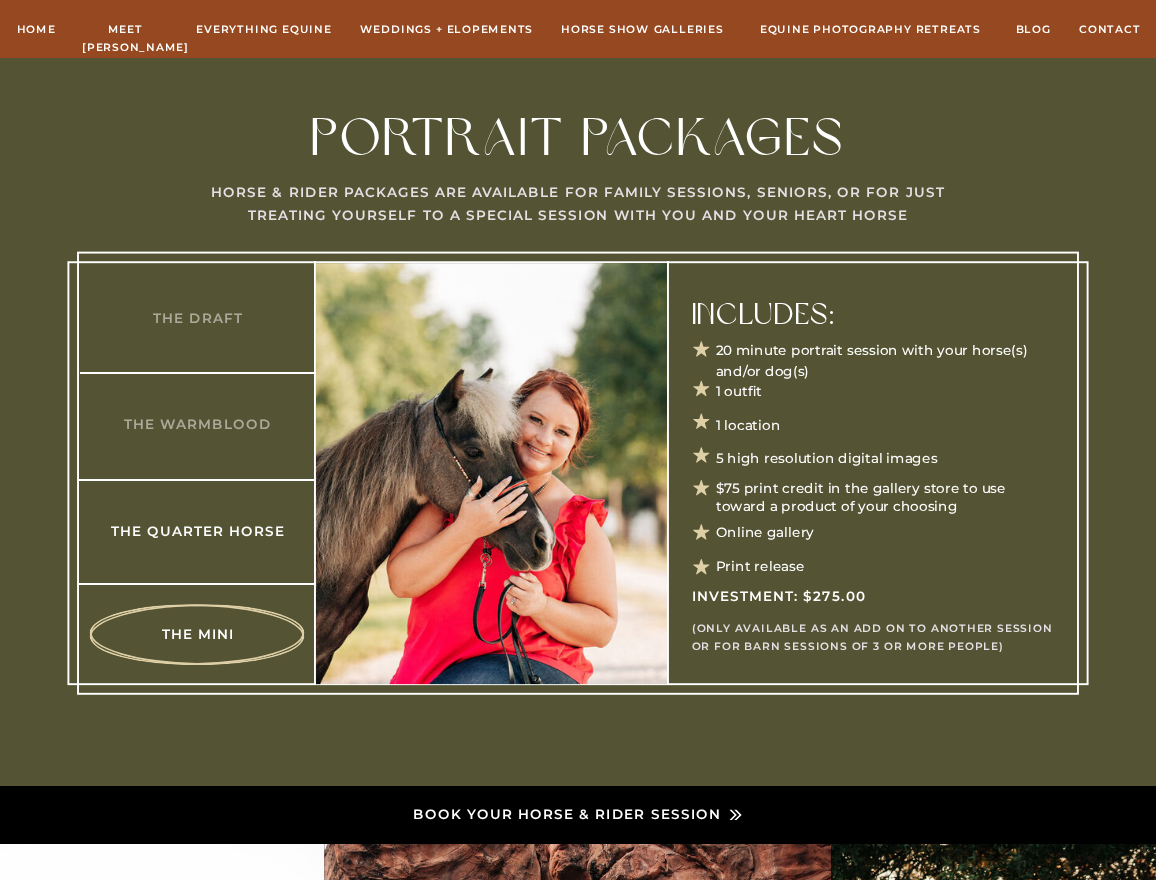 click on "The Quarter Horse" at bounding box center (198, 530) 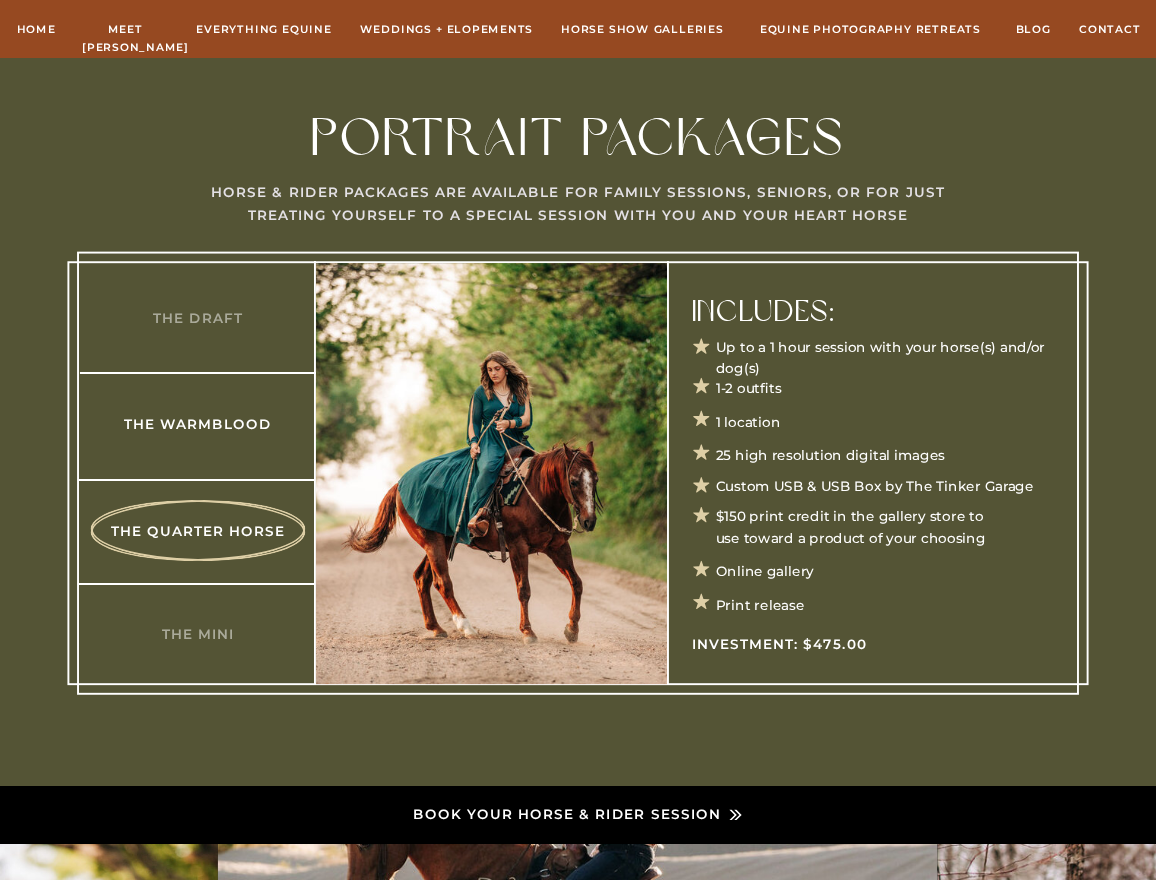 click on "The Warmblood" at bounding box center [198, 423] 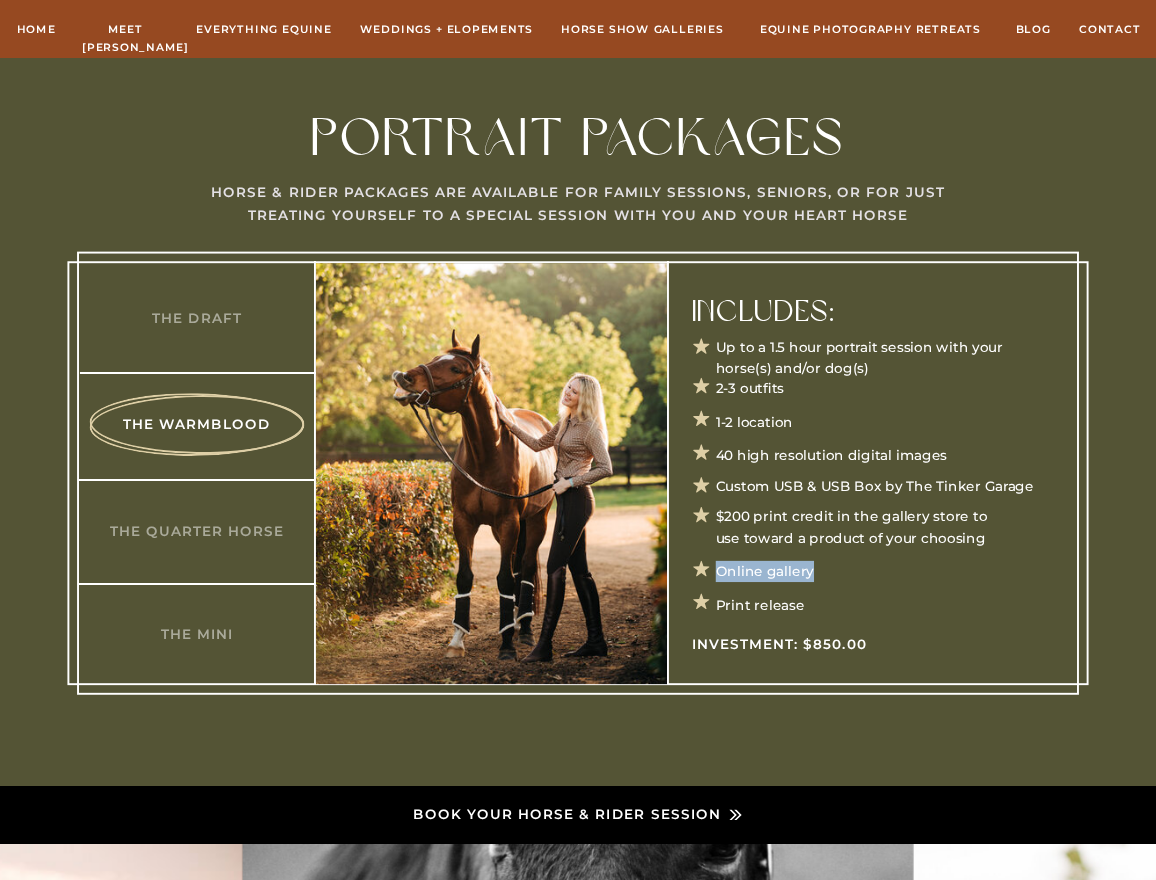 drag, startPoint x: 733, startPoint y: 452, endPoint x: 919, endPoint y: 574, distance: 222.44101 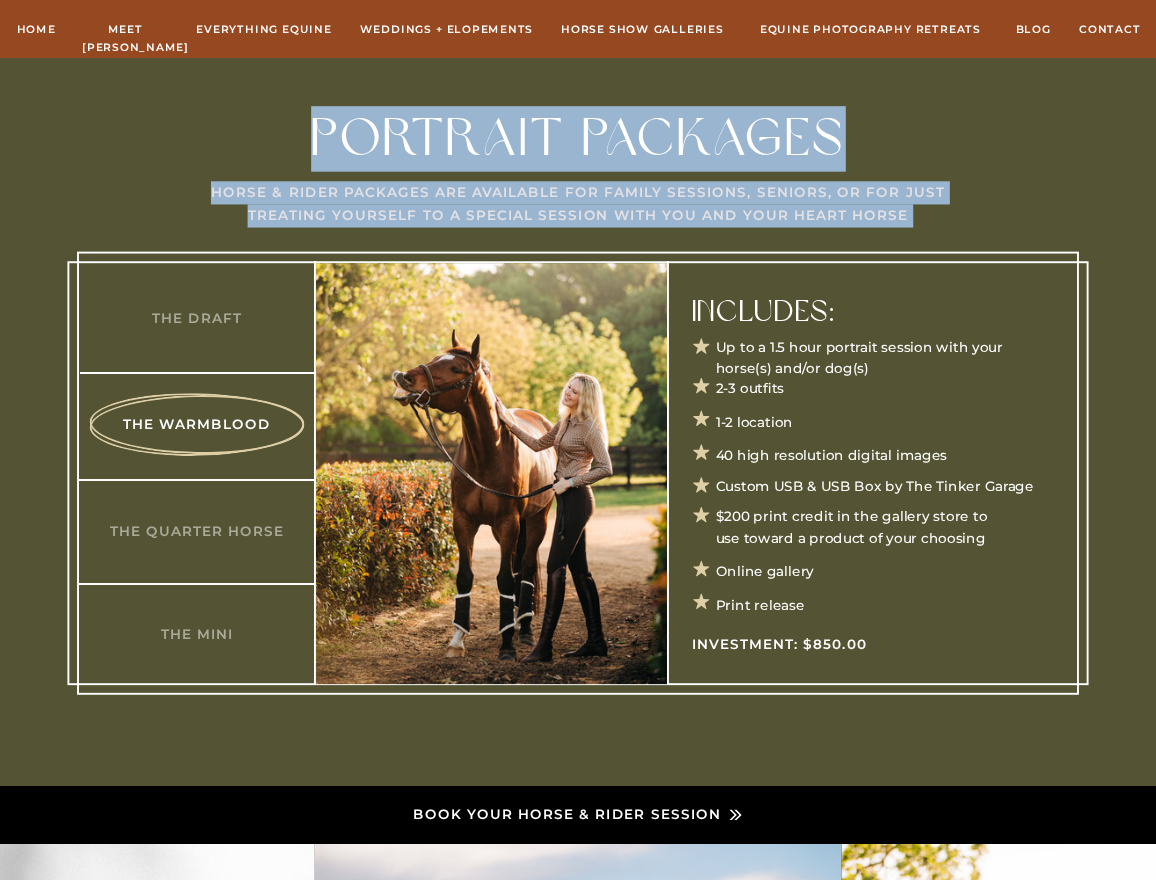 drag, startPoint x: 723, startPoint y: 370, endPoint x: 859, endPoint y: 371, distance: 136.00368 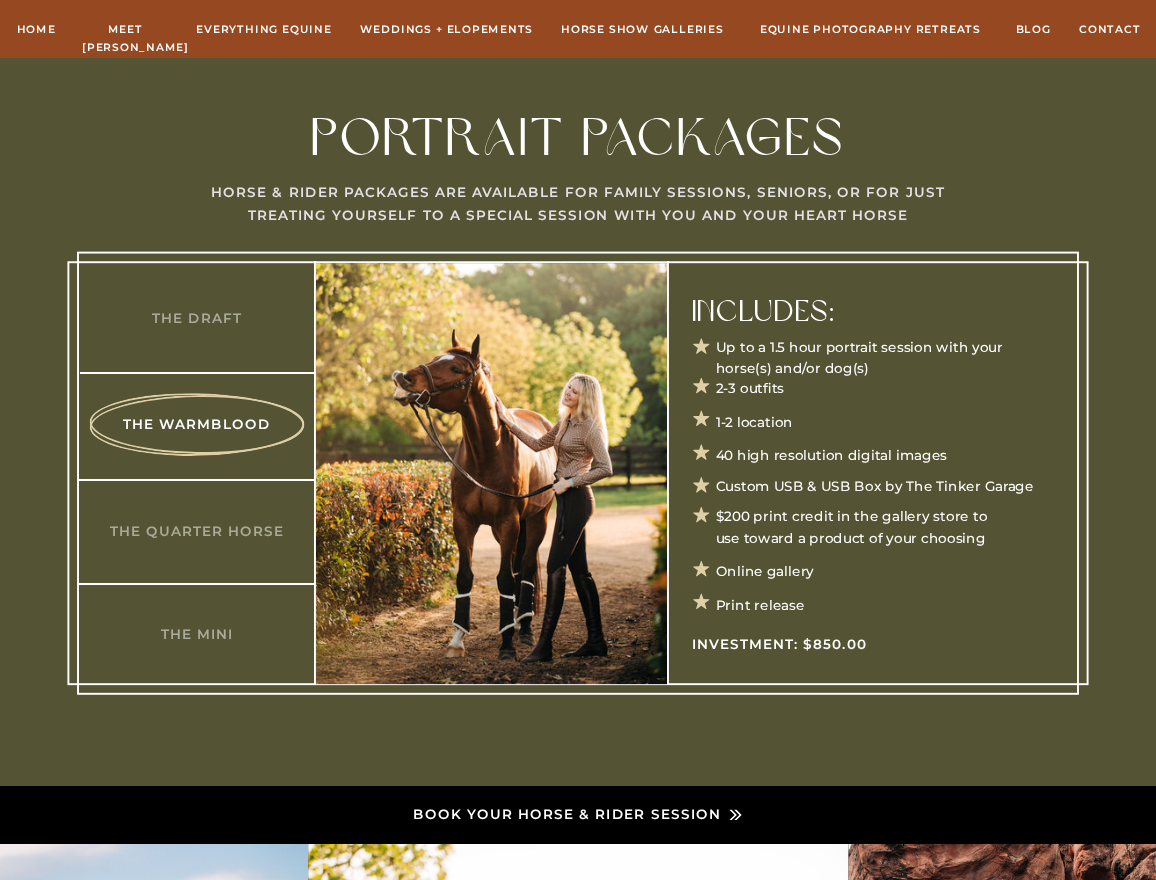 click at bounding box center (578, 472) 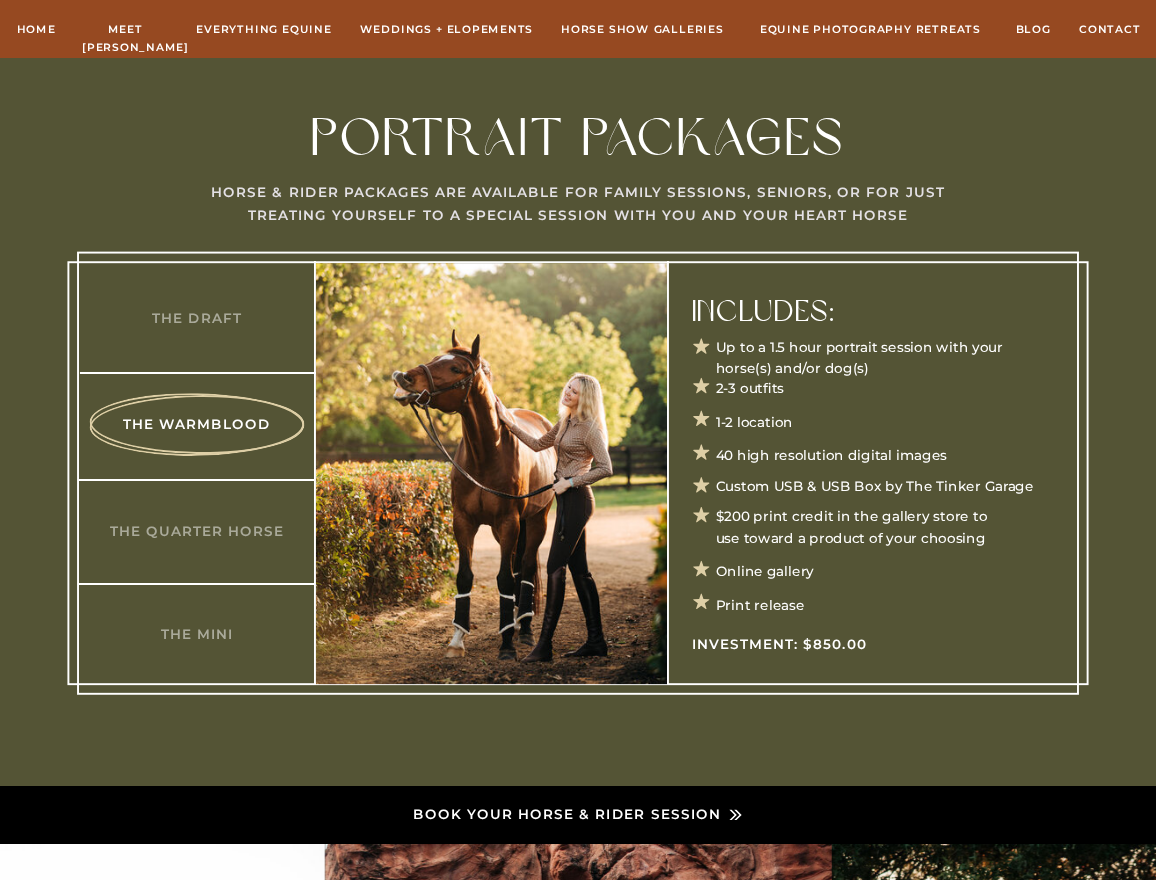 click at bounding box center (578, 472) 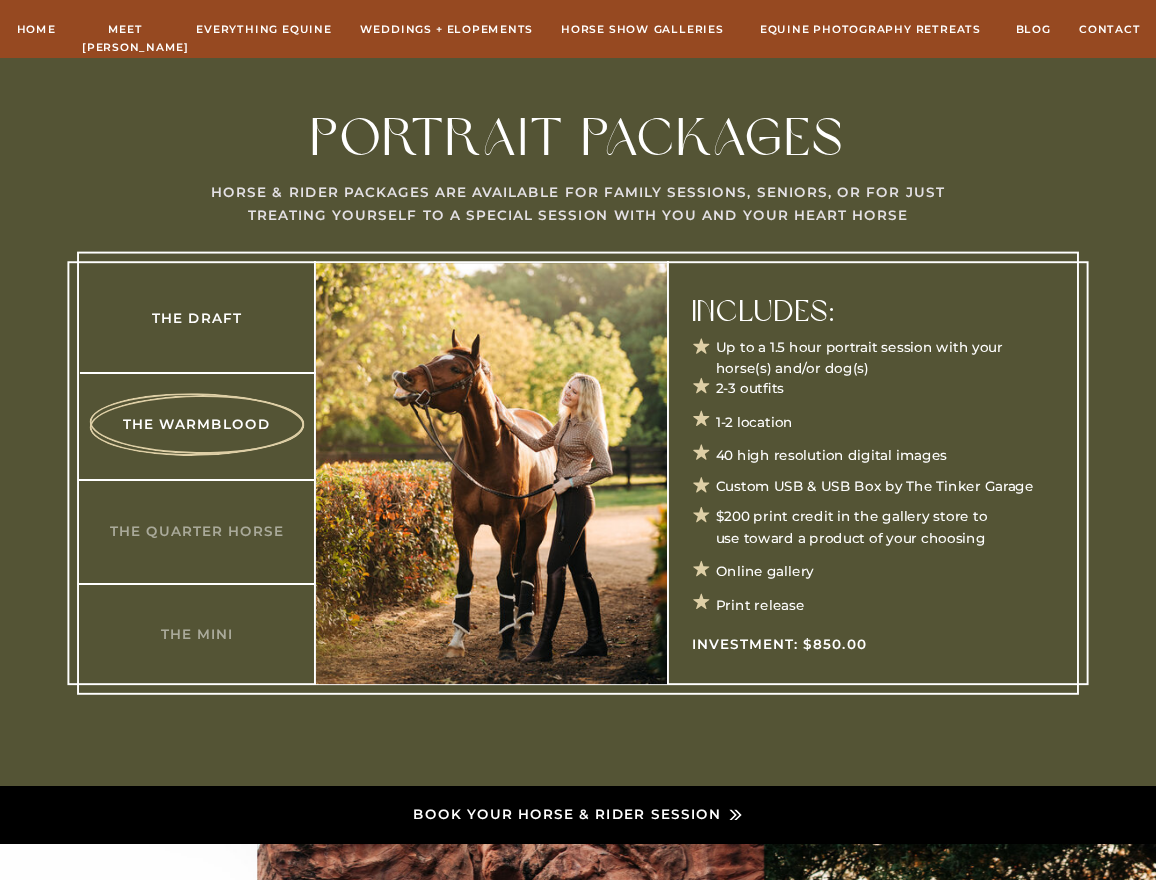 click on "The Draft" at bounding box center [197, 317] 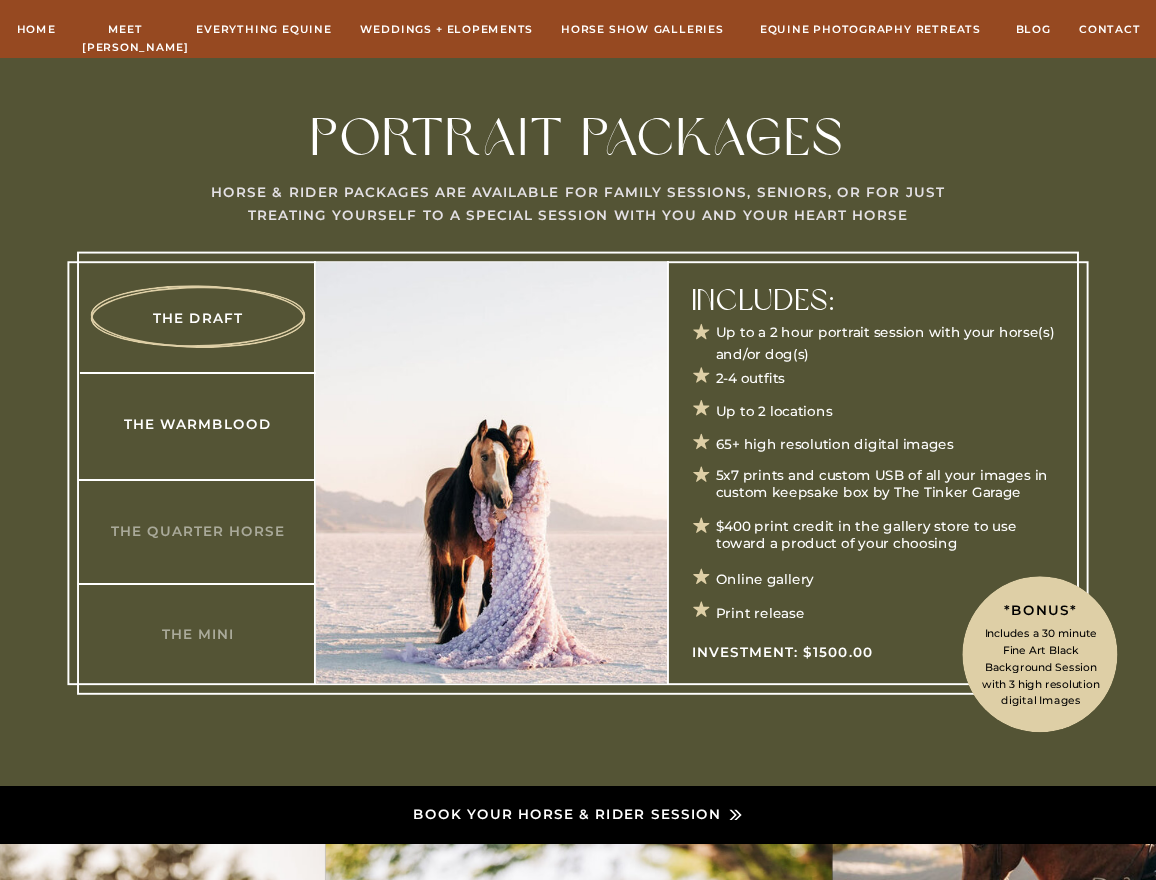 click on "The Warmblood" at bounding box center [198, 423] 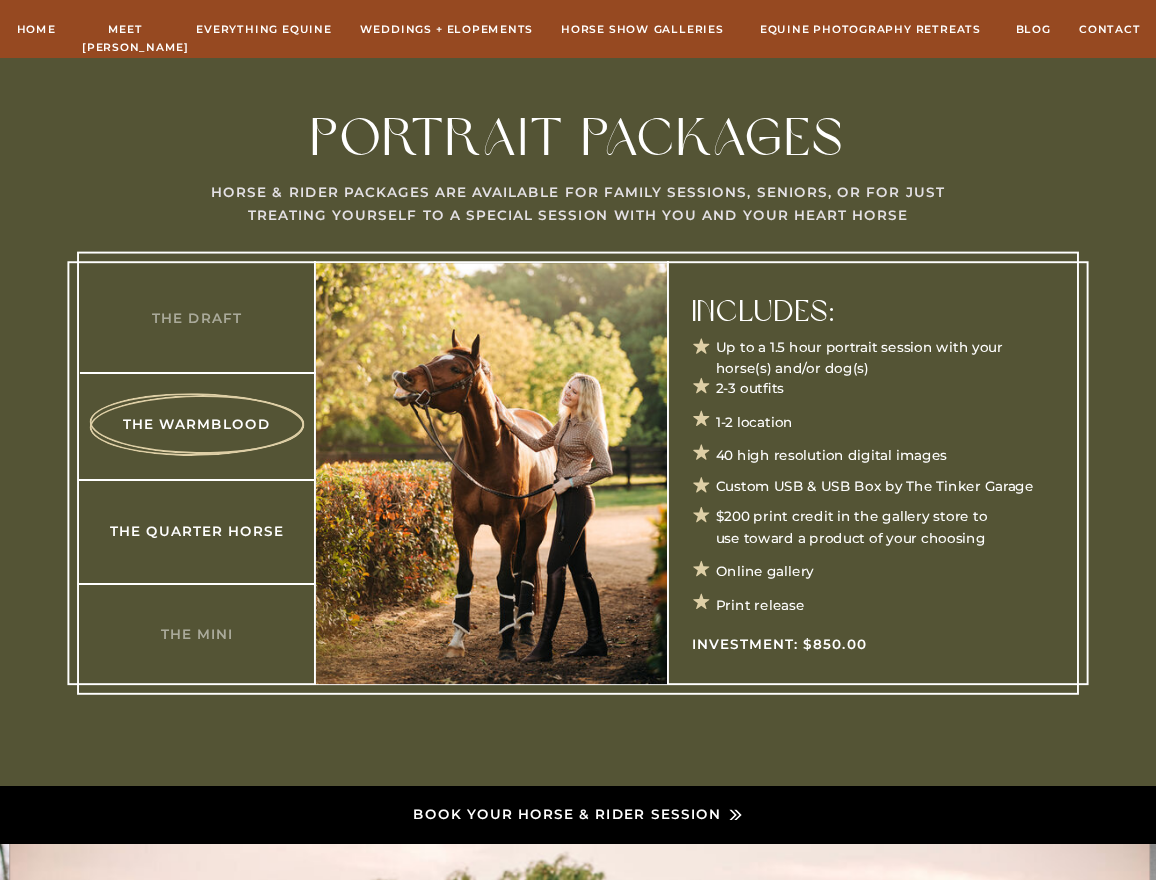 click on "The Quarter Horse" at bounding box center (197, 530) 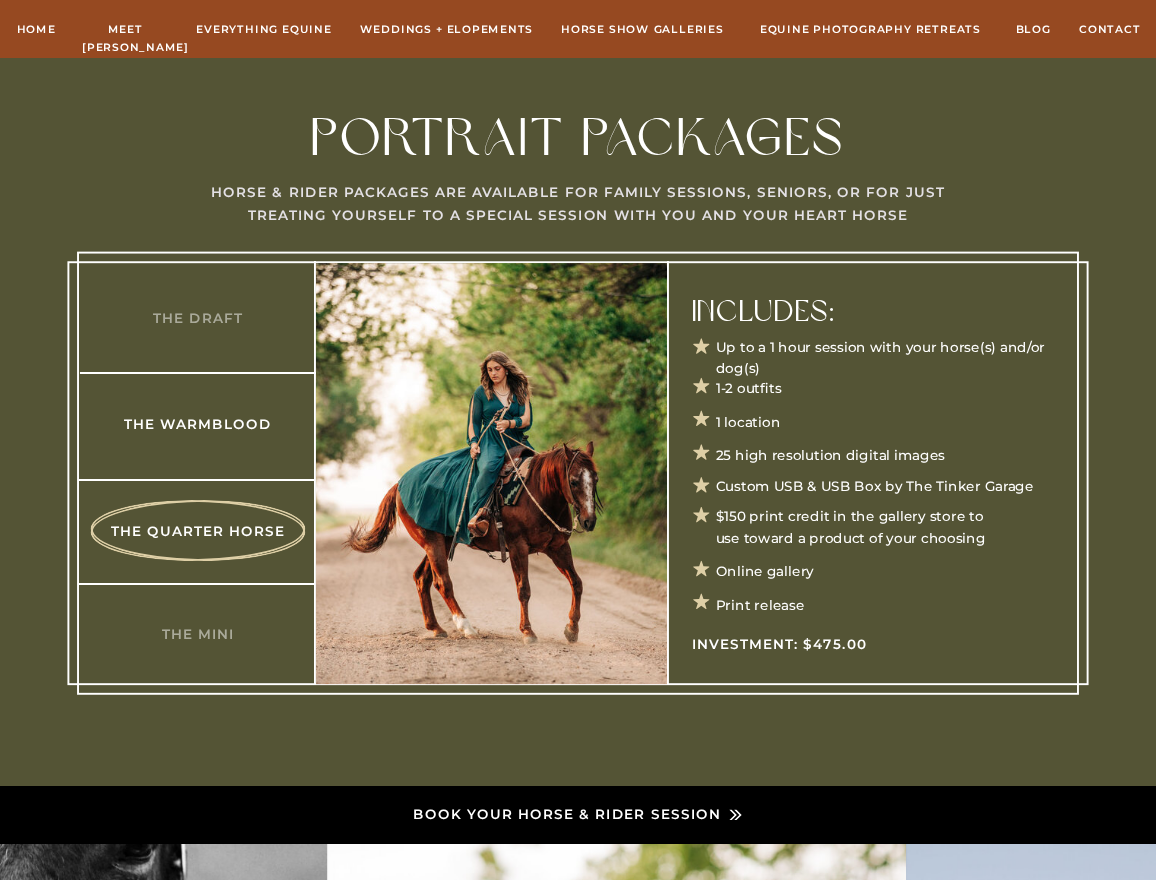 click on "The Warmblood" at bounding box center (198, 423) 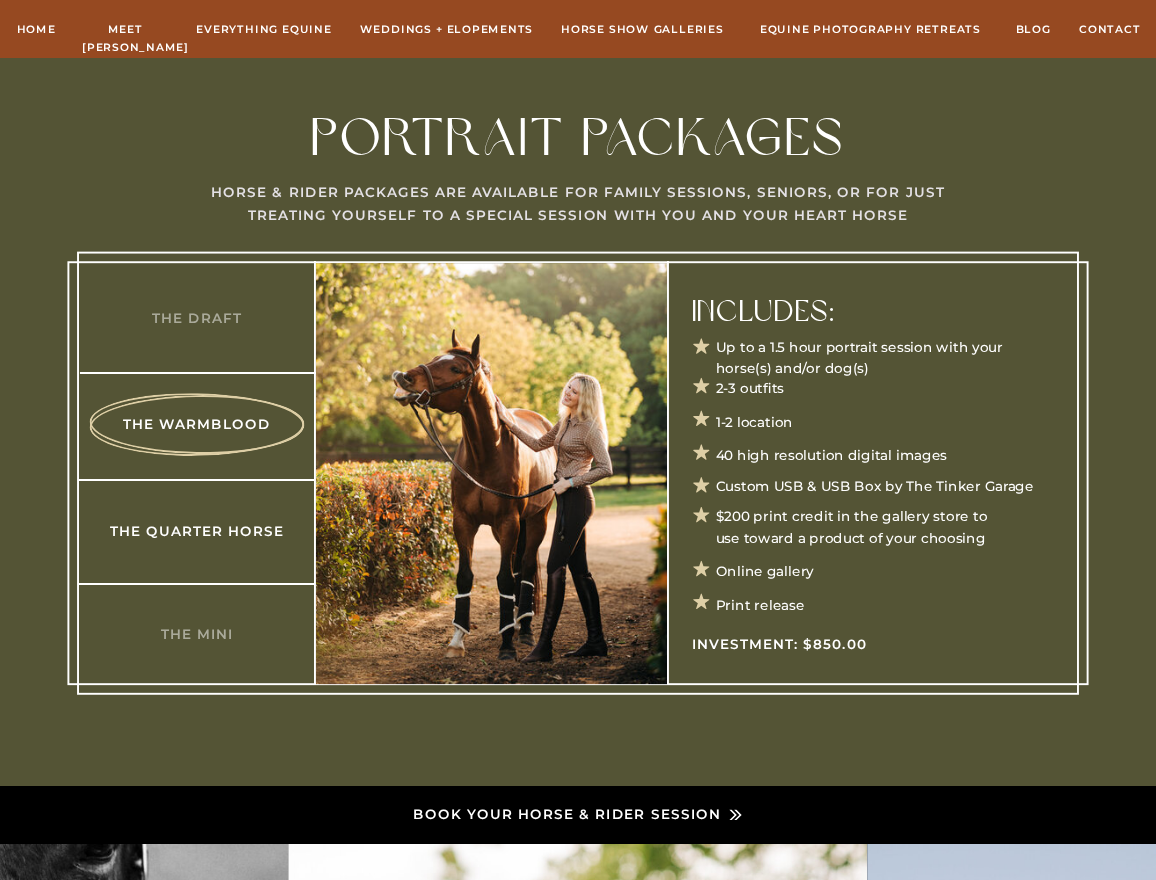 click on "The Quarter Horse" at bounding box center (197, 530) 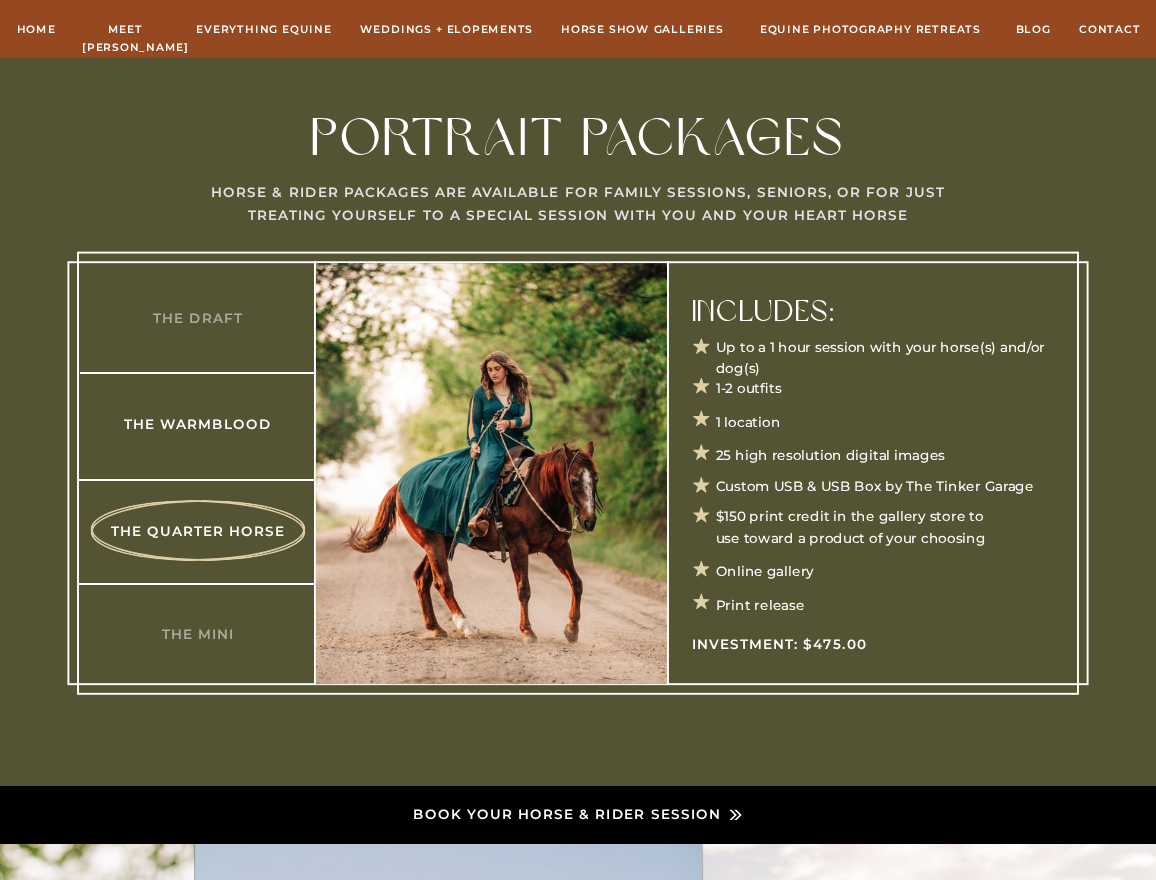 click on "The Warmblood" at bounding box center [198, 423] 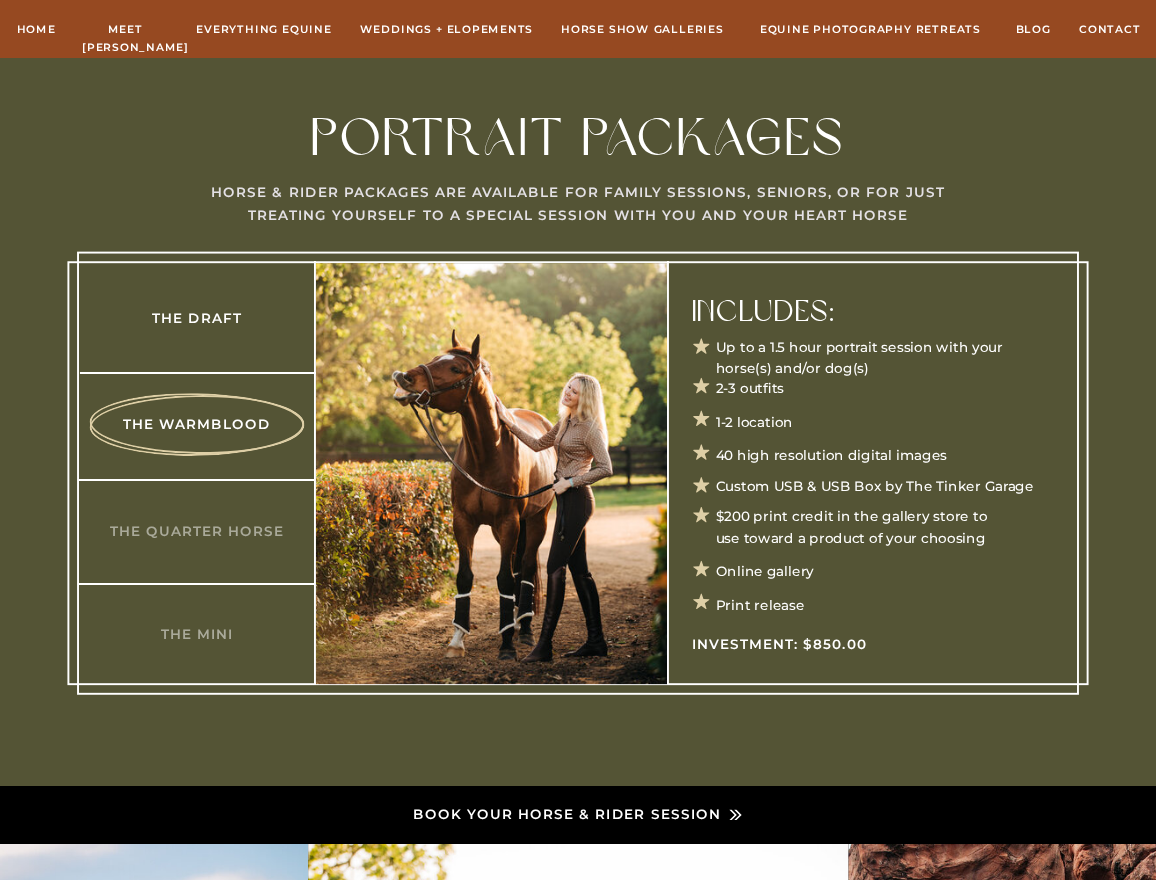 click on "The Draft" at bounding box center [197, 317] 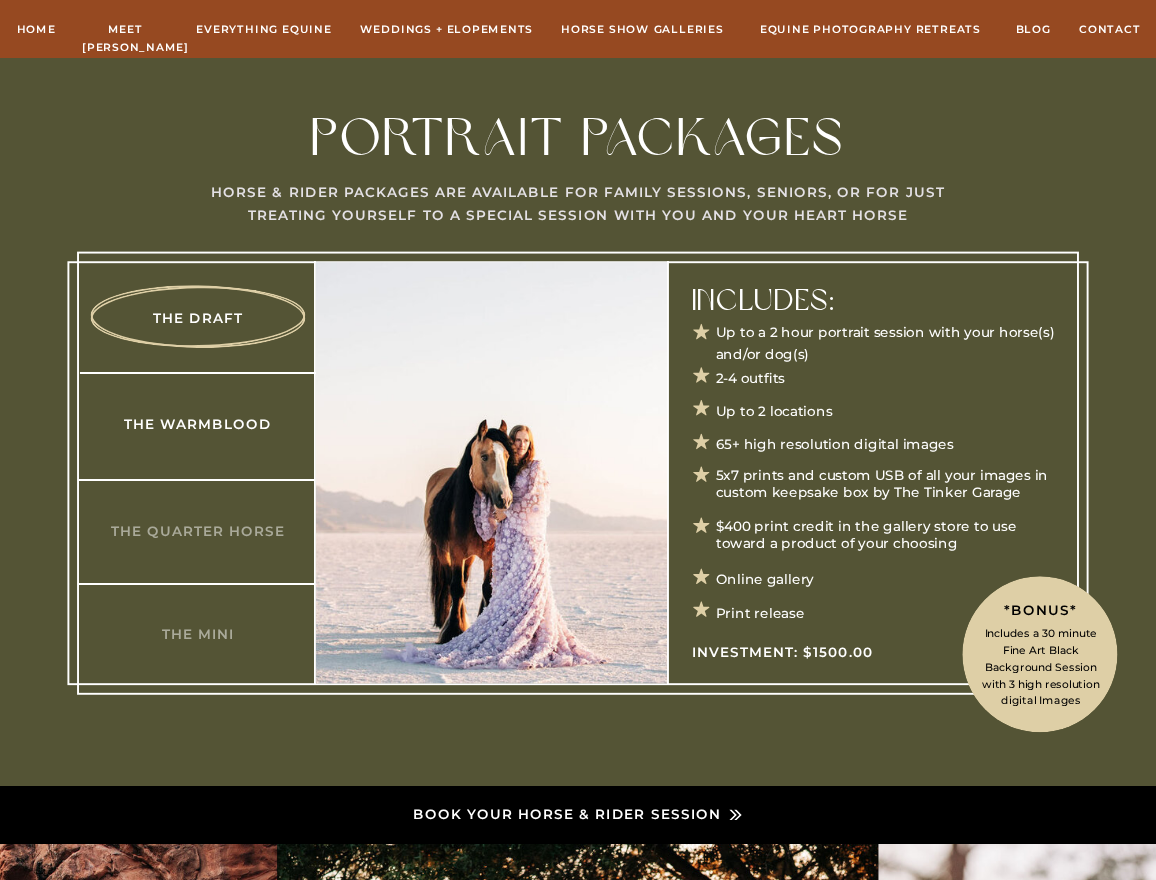 click on "The Warmblood" at bounding box center [198, 423] 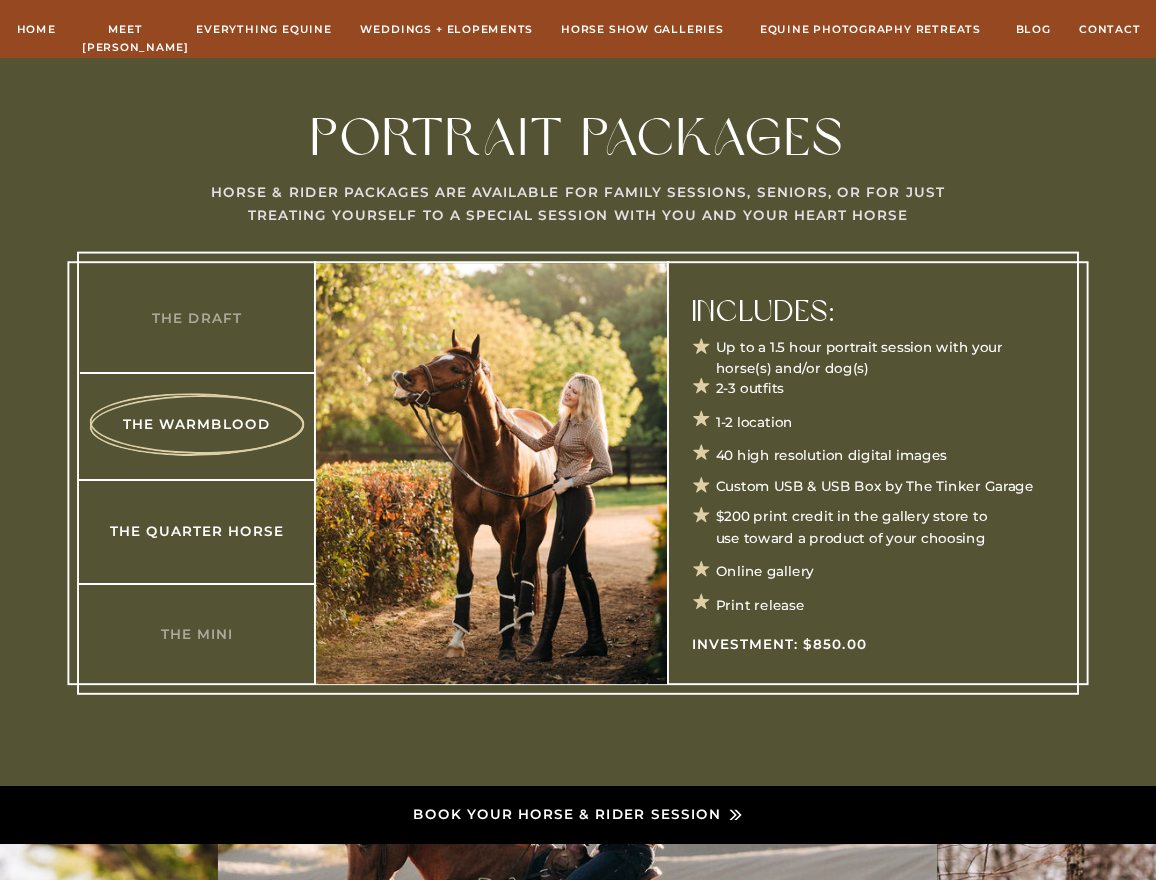 click on "The Quarter Horse" at bounding box center [197, 530] 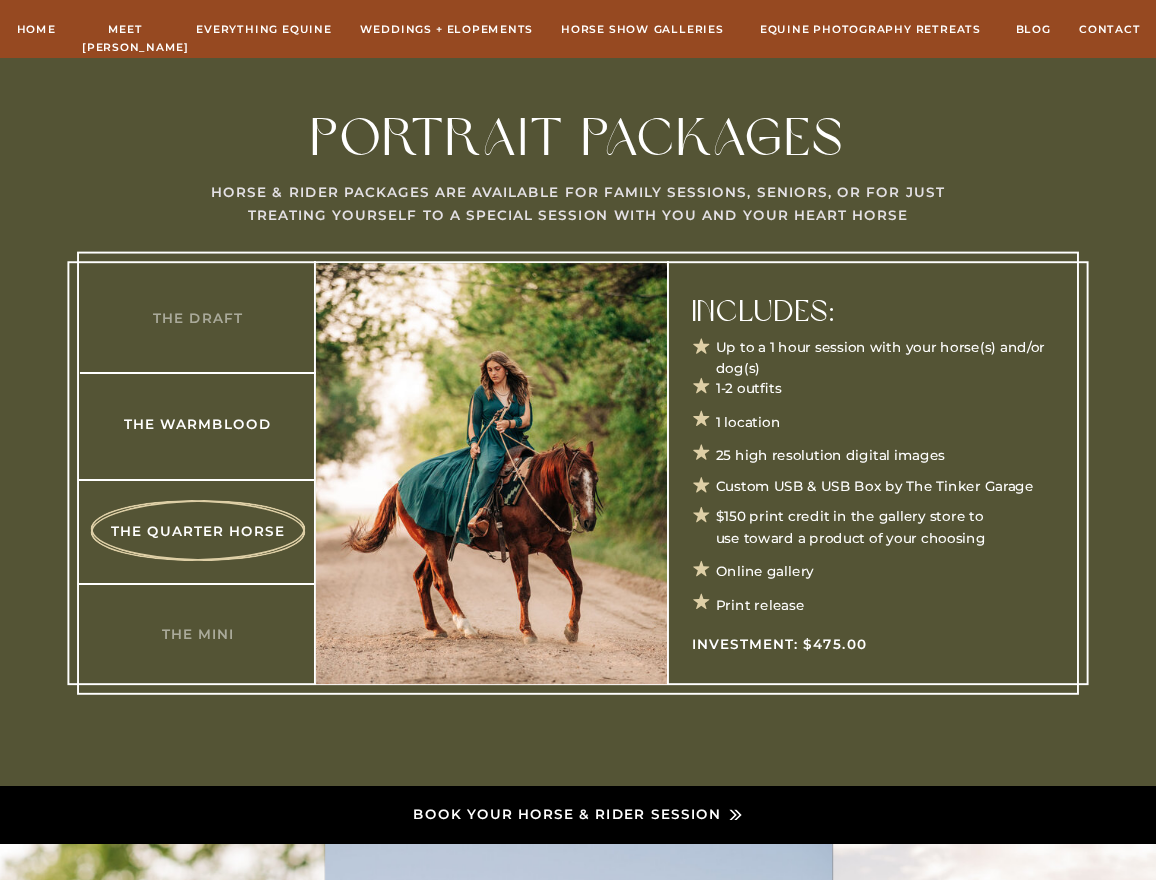 click on "The Warmblood" at bounding box center (198, 423) 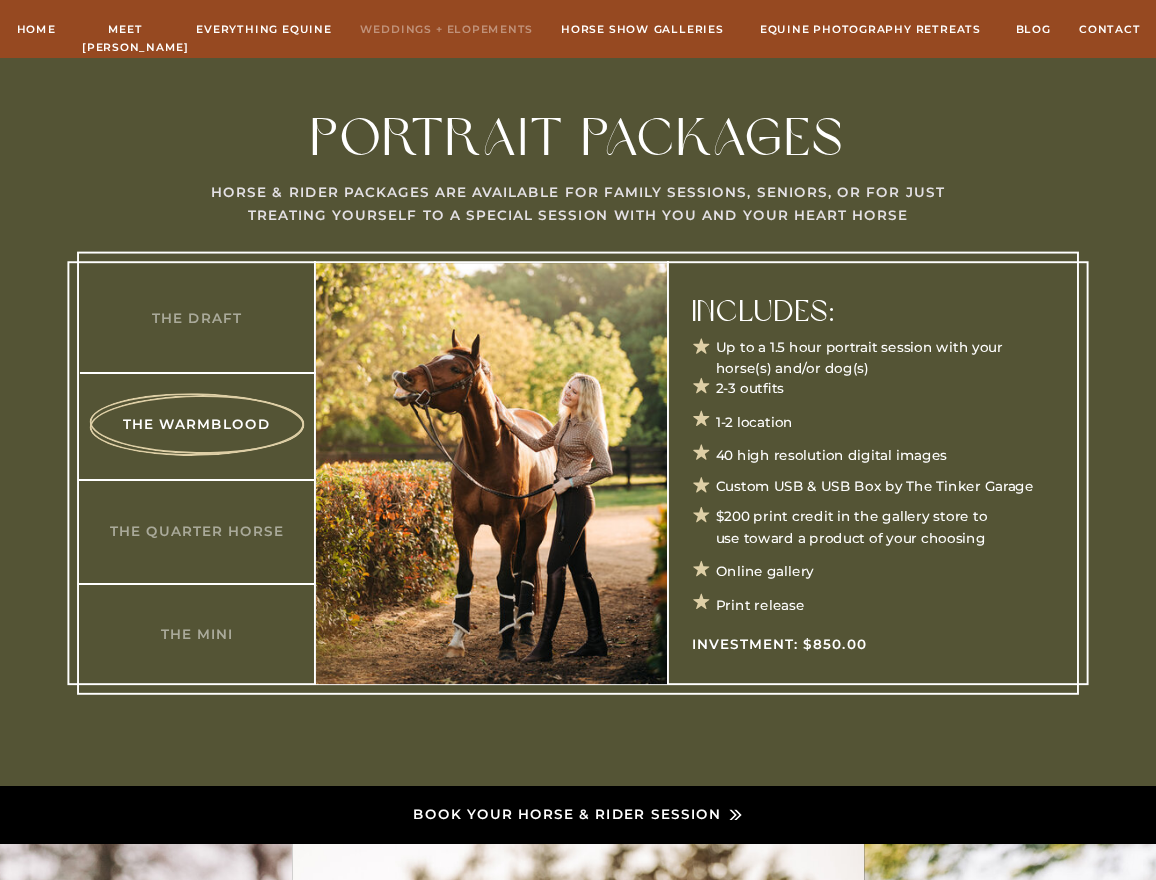 click on "Weddings + Elopements" at bounding box center [446, 28] 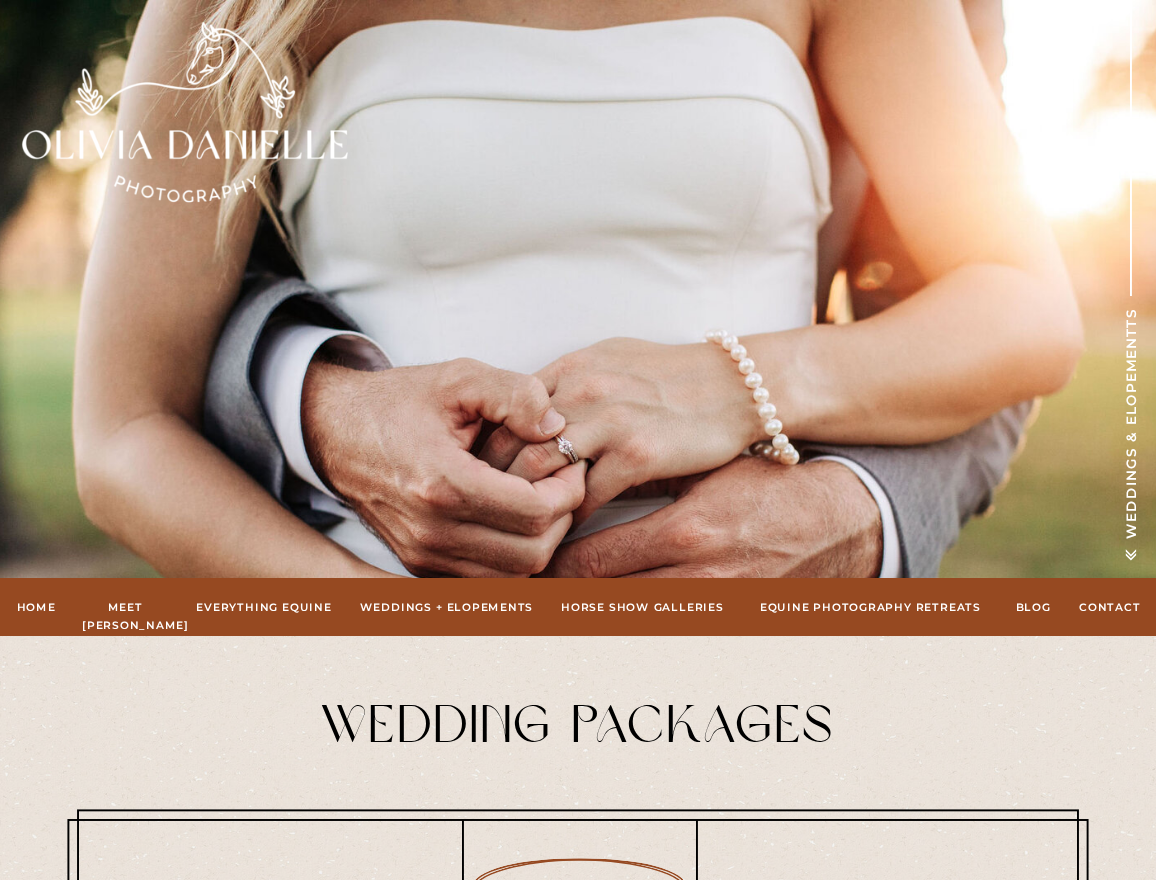 scroll, scrollTop: 0, scrollLeft: 0, axis: both 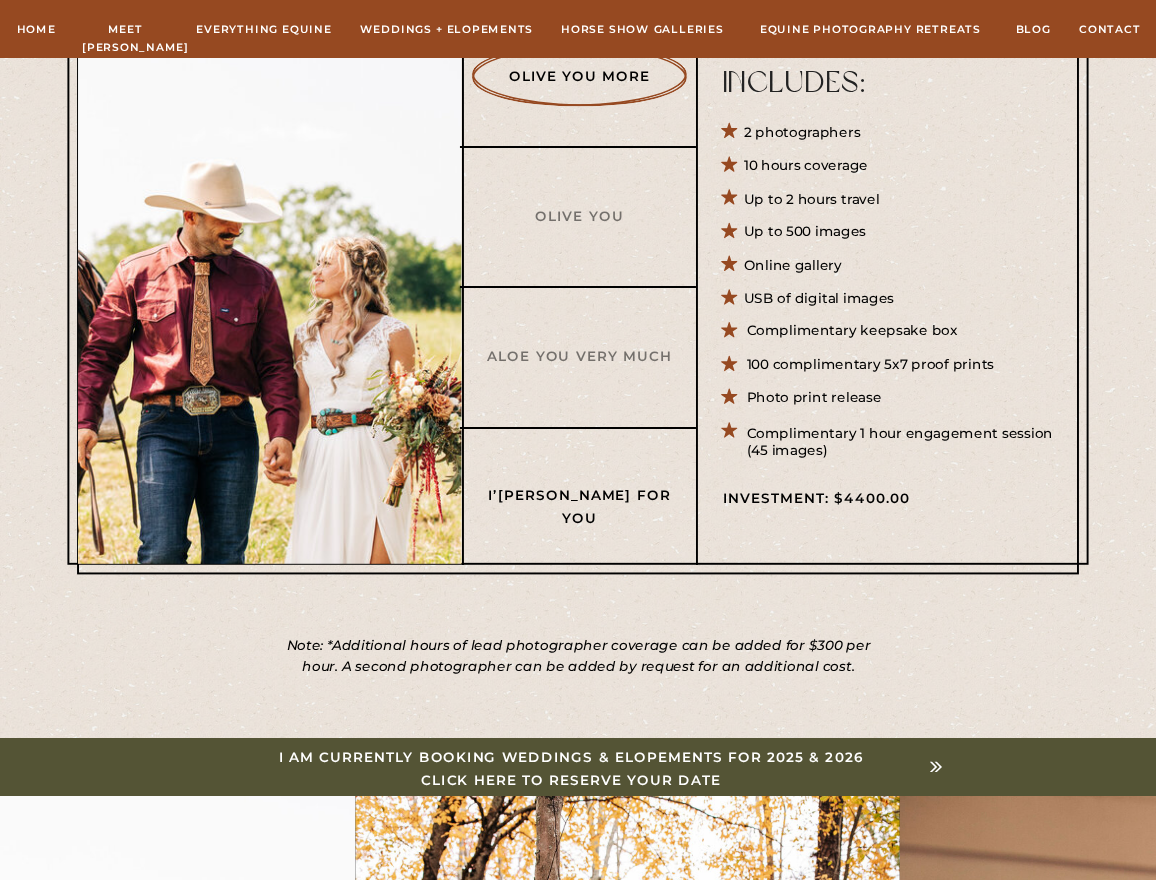 click on "I’m A Succa For You" at bounding box center (579, 495) 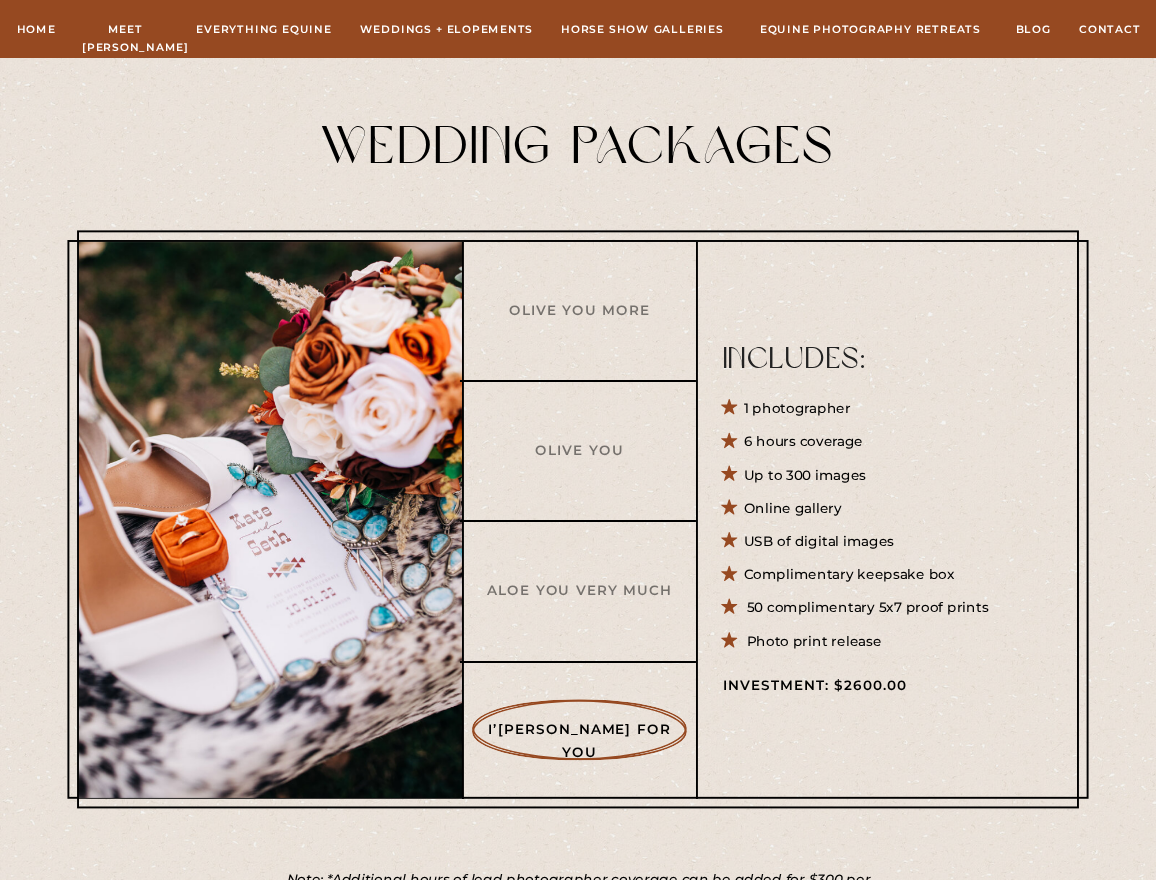 scroll, scrollTop: 578, scrollLeft: 0, axis: vertical 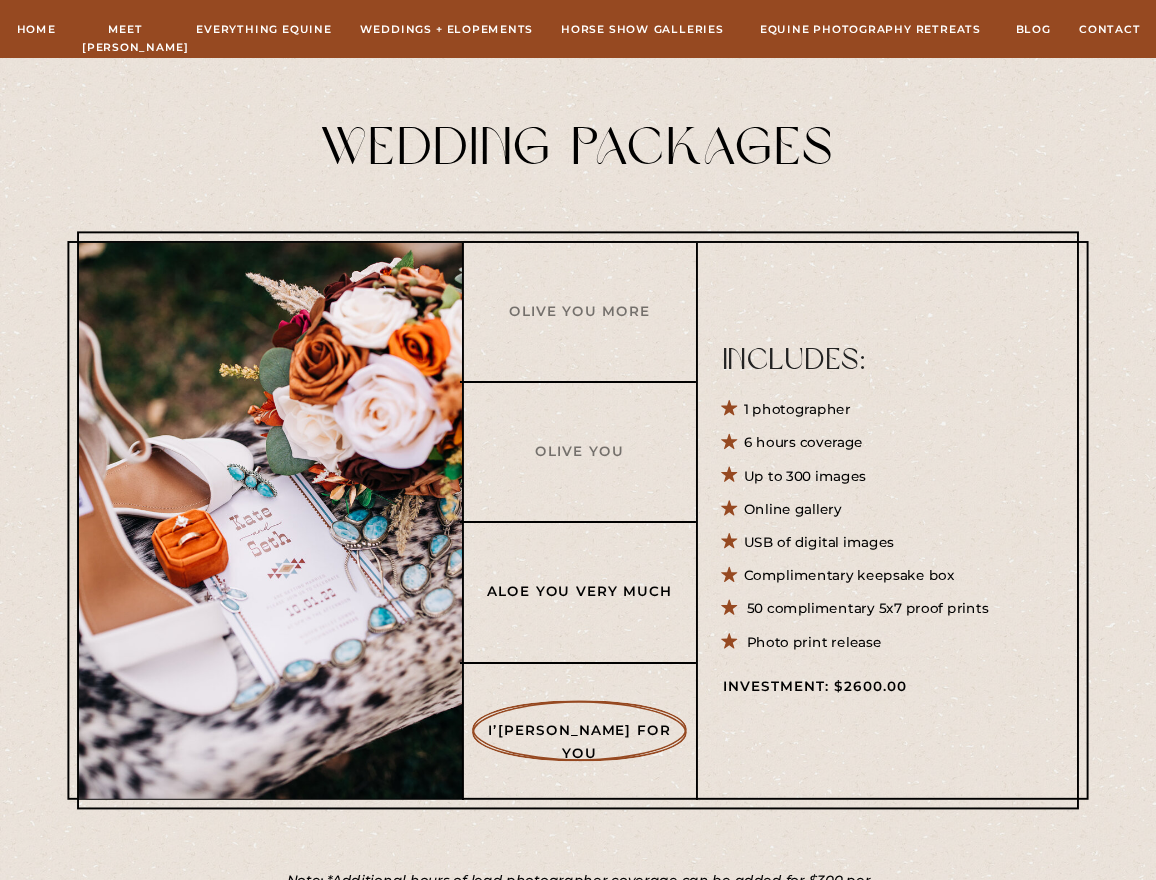 click on "Aloe You Very Much" at bounding box center (579, 590) 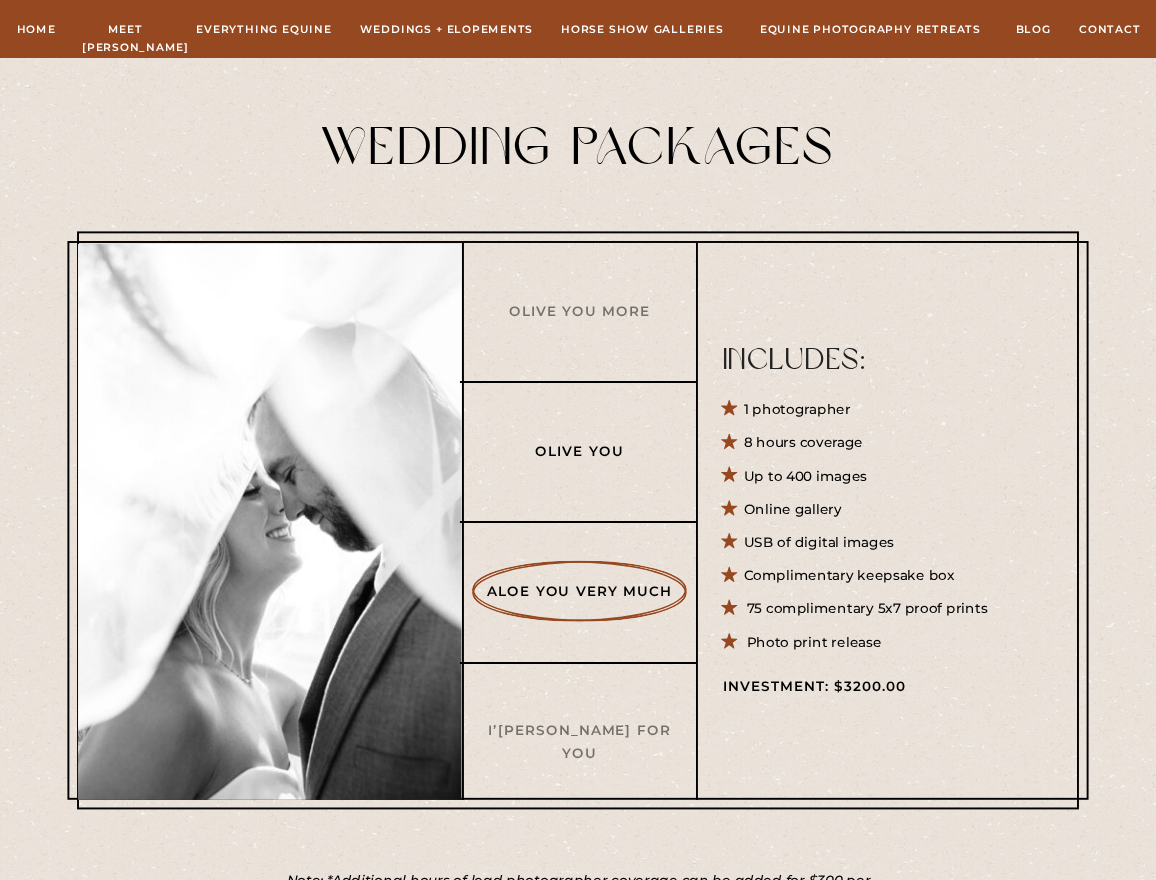 click on "Olive You" at bounding box center (579, 450) 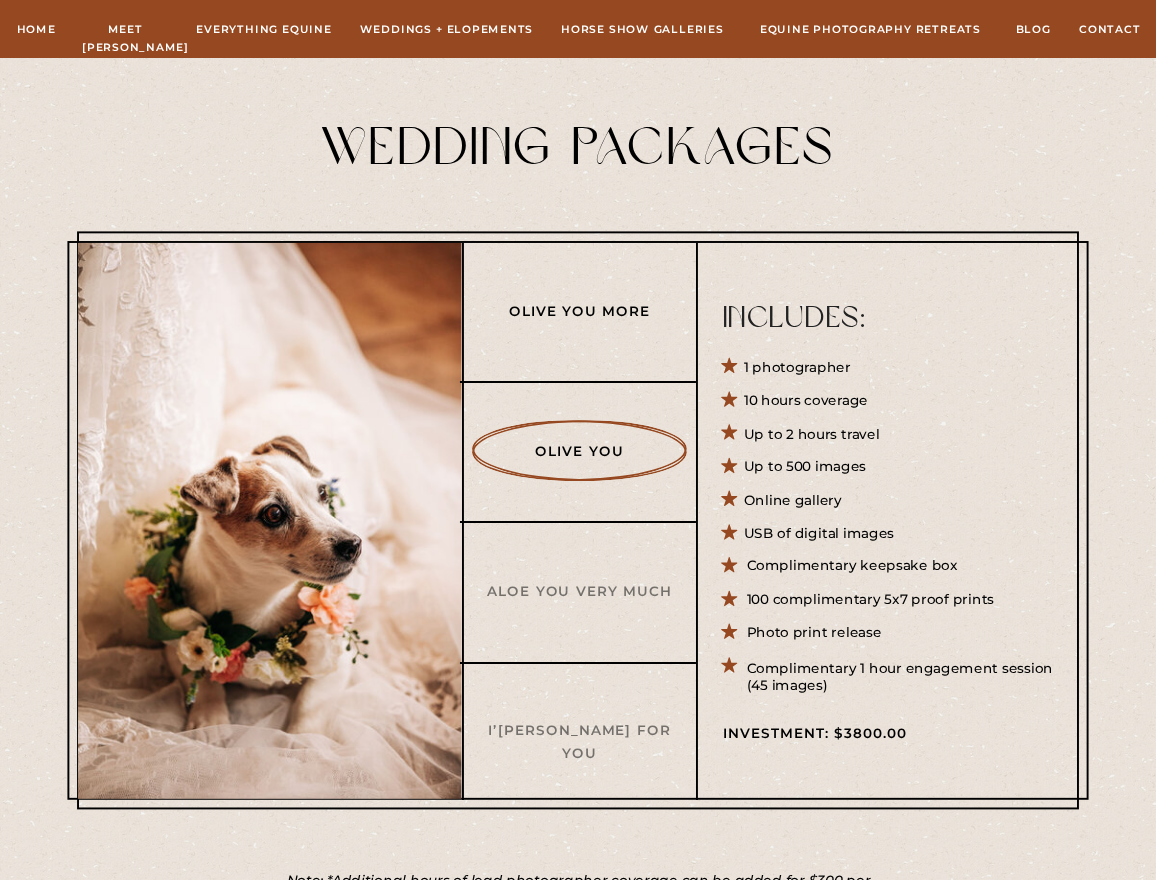 click on "Olive You More" at bounding box center (579, 311) 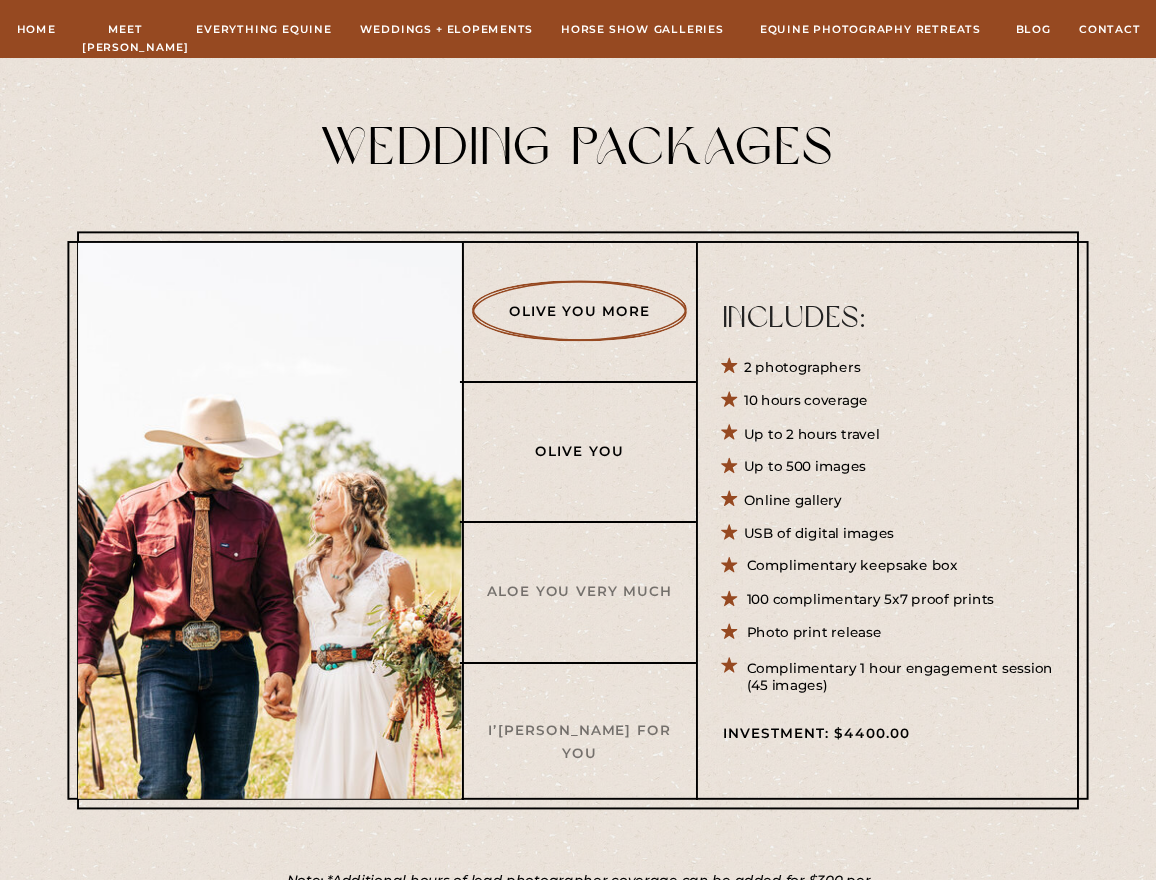 click on "Olive You" at bounding box center (579, 450) 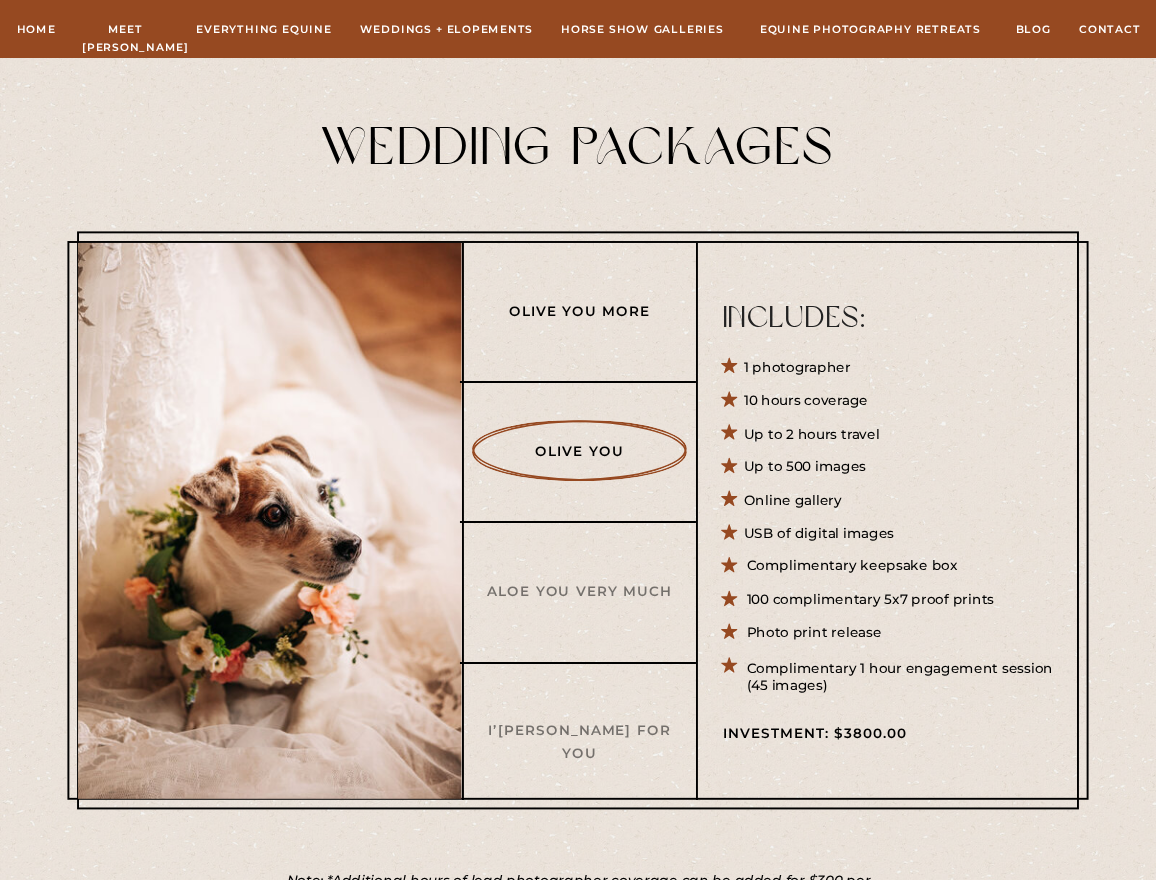 click on "Olive You More" at bounding box center (579, 311) 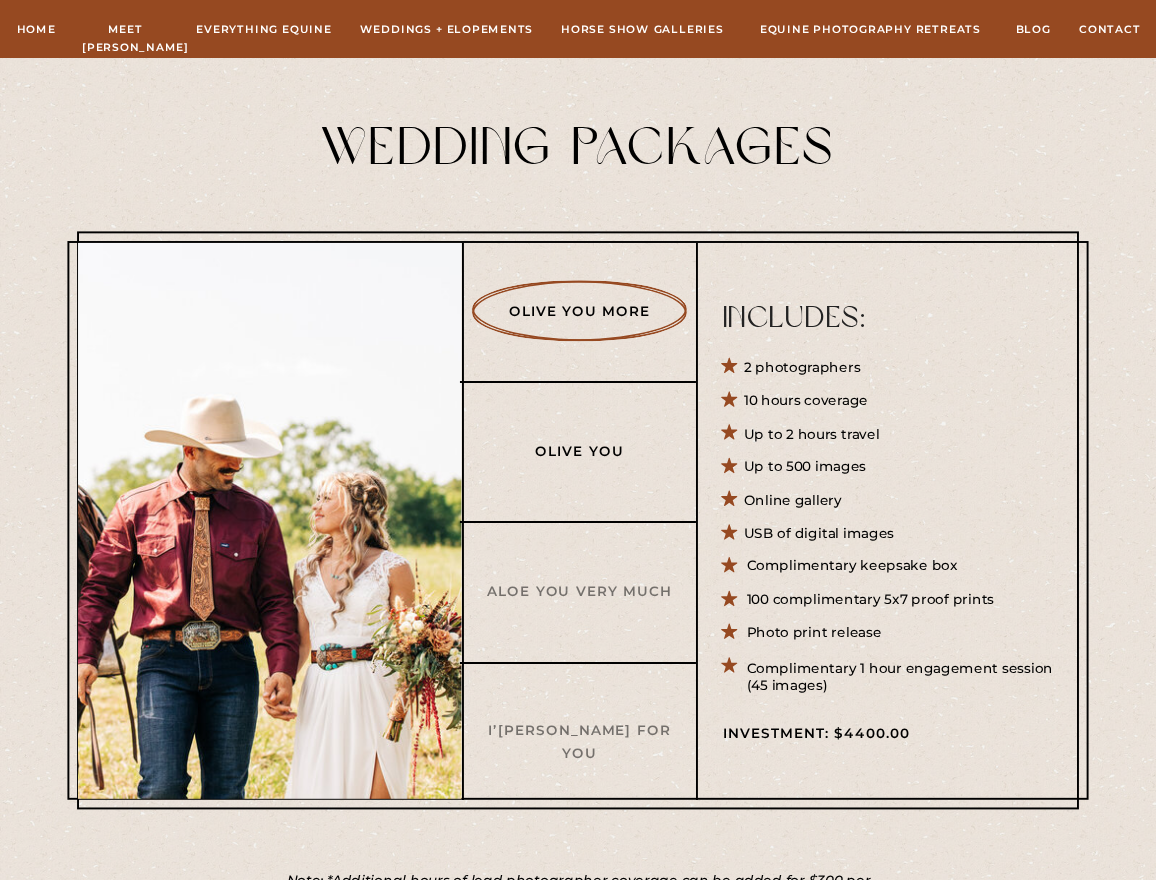 click on "Olive You" at bounding box center [579, 450] 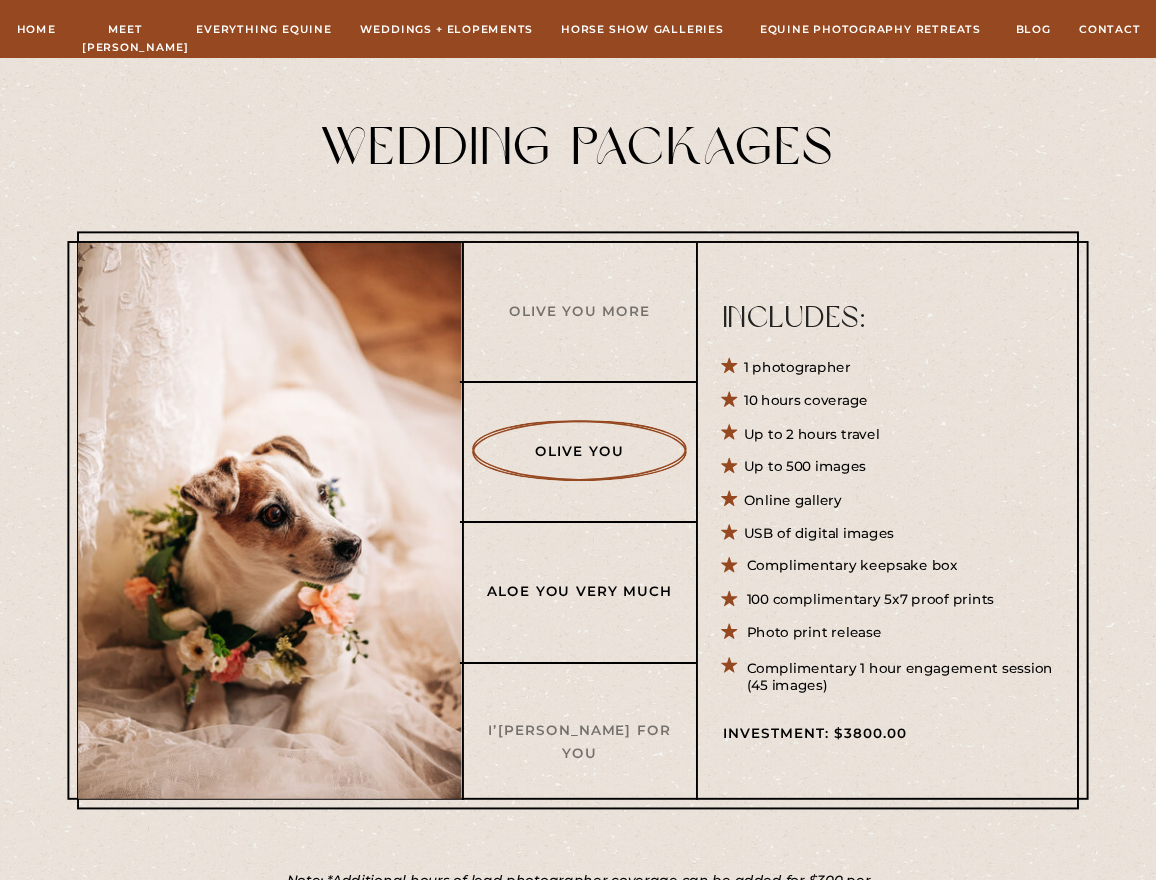 click on "Aloe You Very Much" at bounding box center [579, 590] 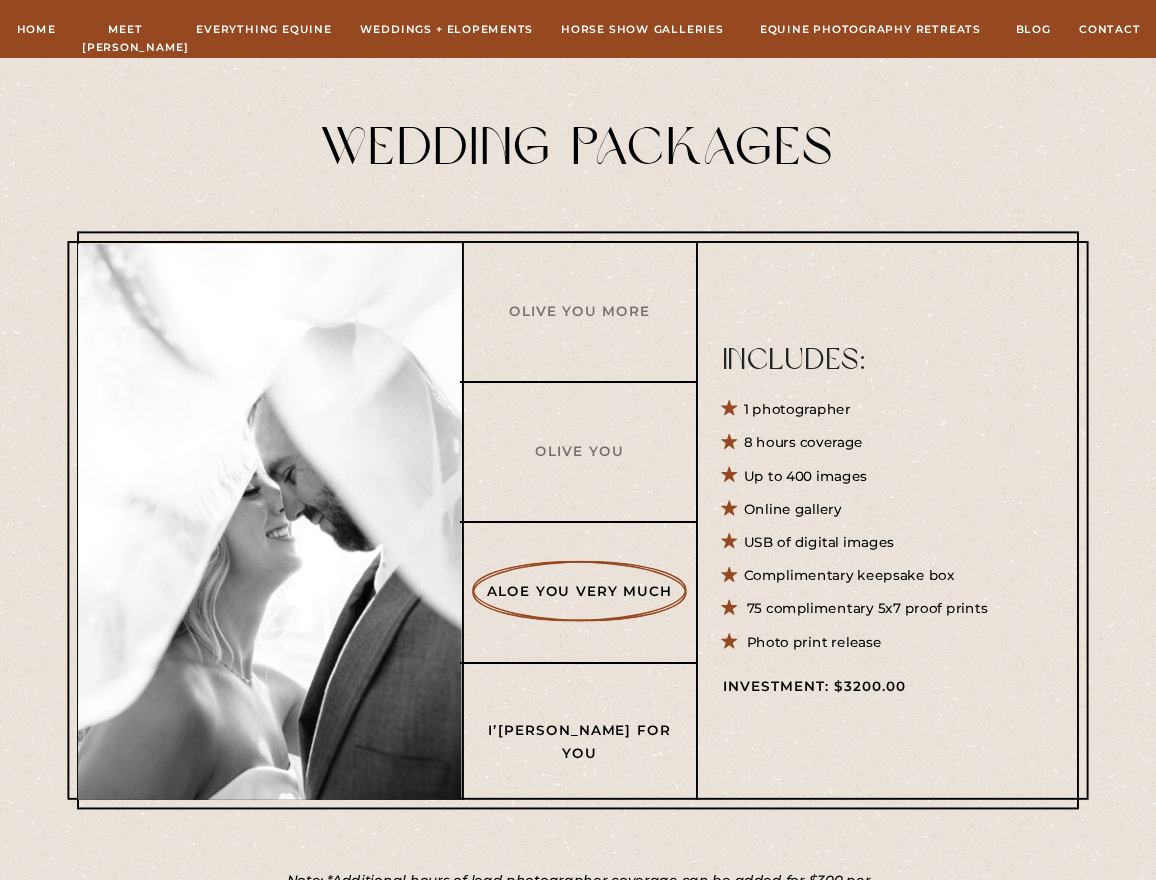click on "I’m A Succa For You" at bounding box center [579, 730] 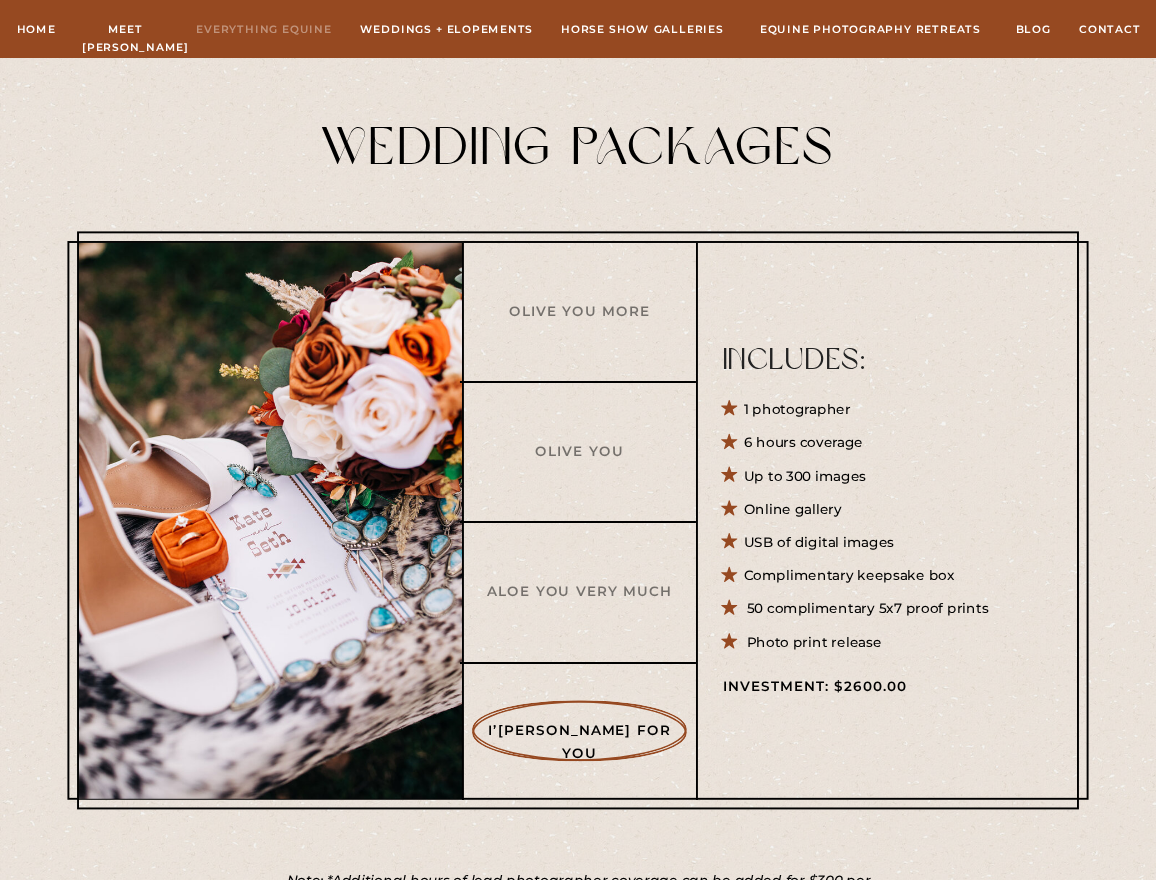 click on "Everything Equine" at bounding box center (264, 28) 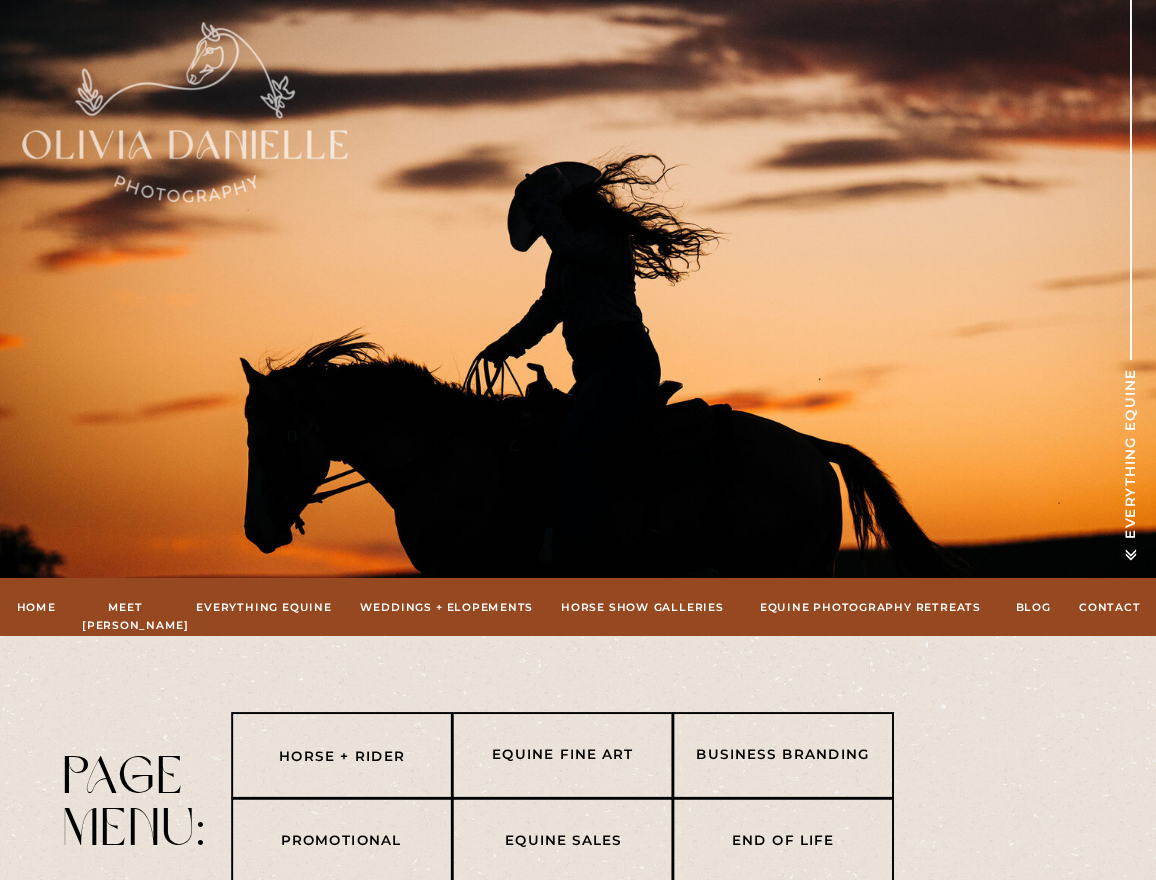 scroll, scrollTop: 0, scrollLeft: 0, axis: both 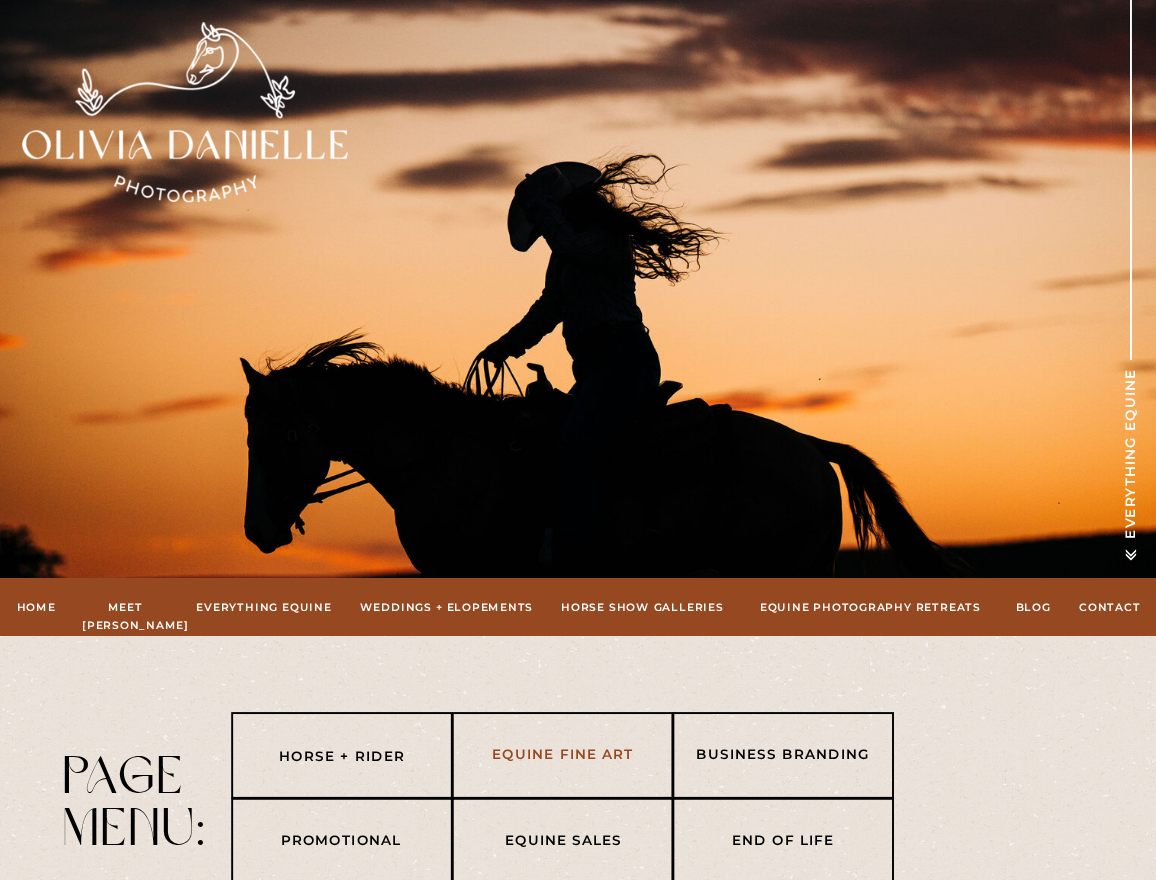click on "EQUINE FINE ART" at bounding box center (562, 755) 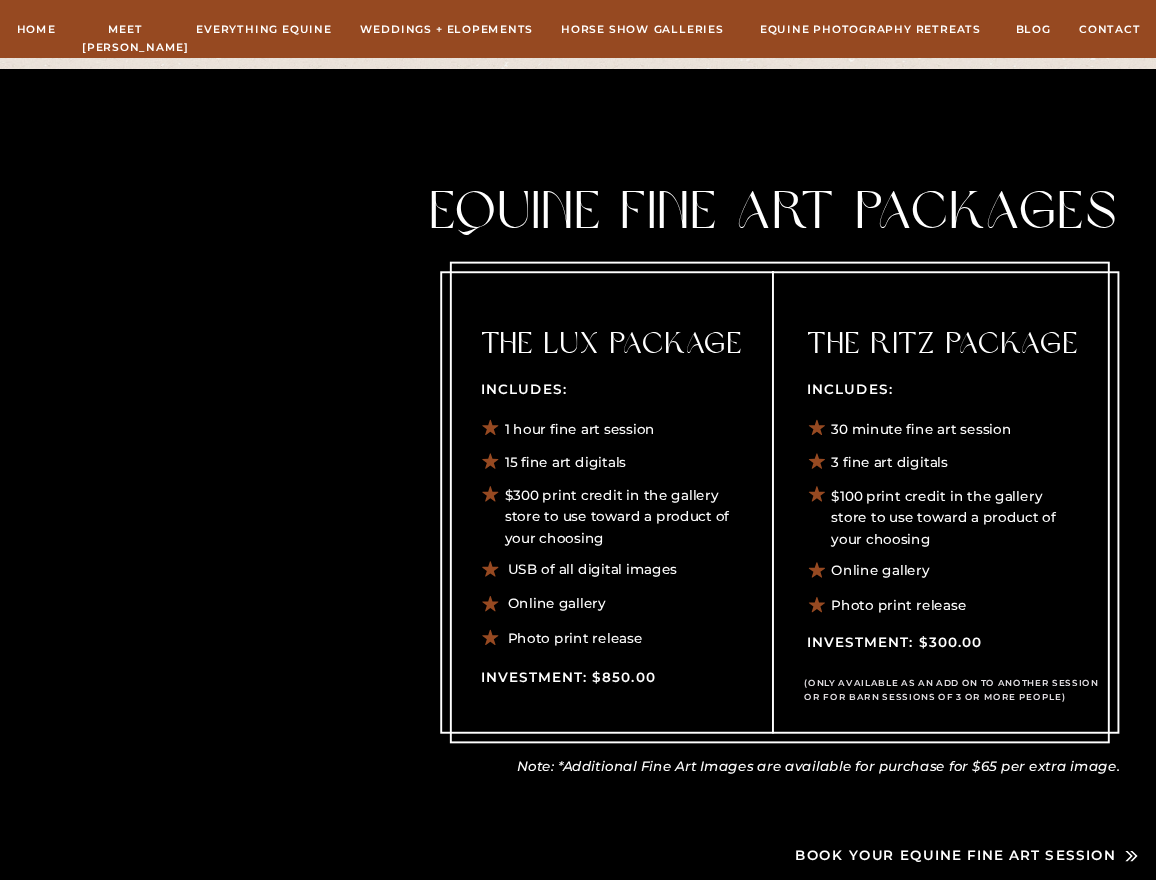 scroll, scrollTop: 3209, scrollLeft: 0, axis: vertical 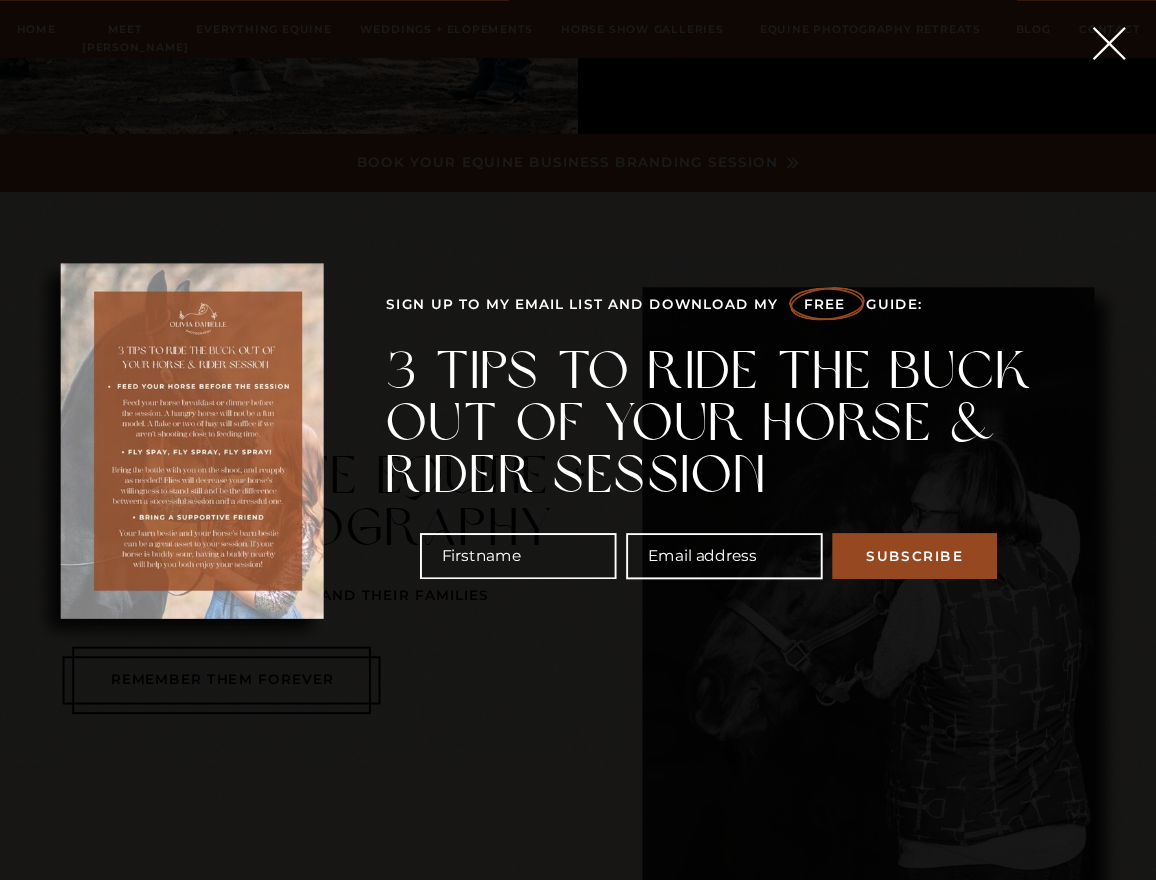 click at bounding box center [192, 440] 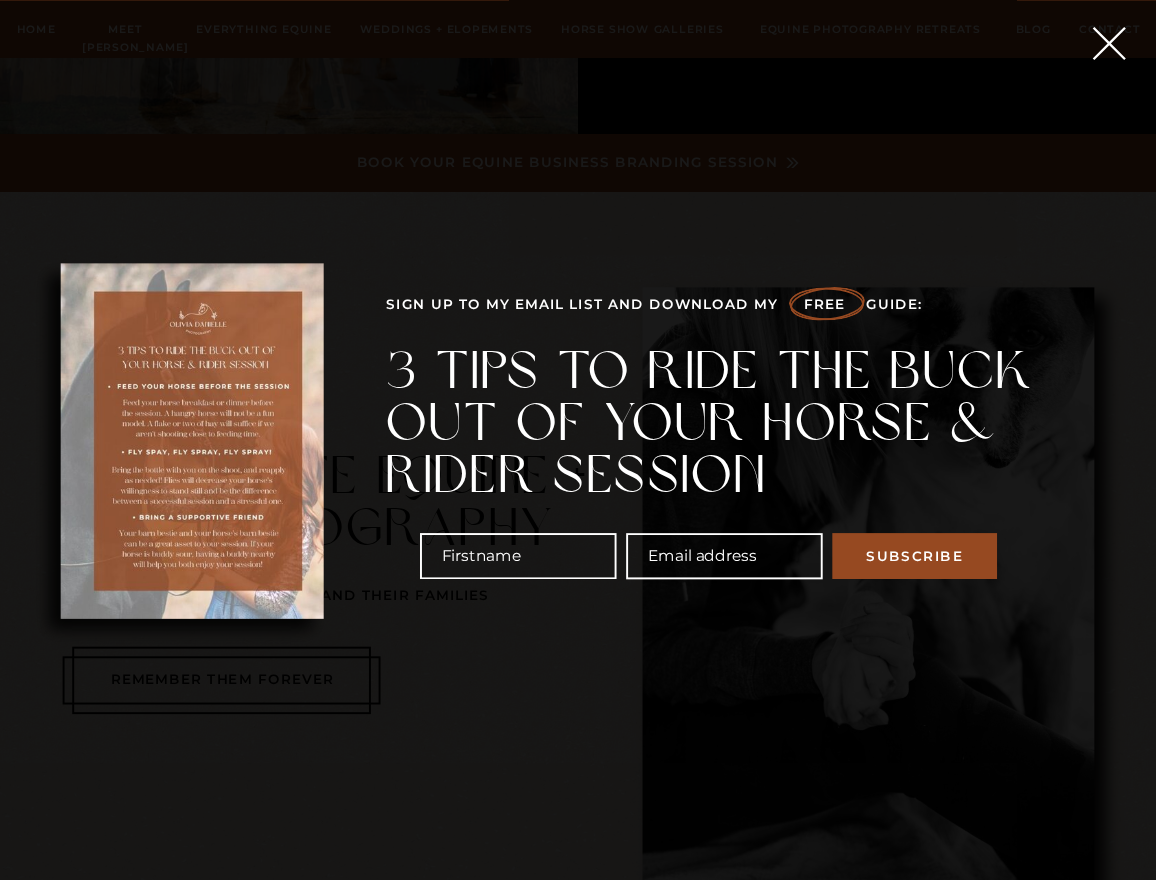 click 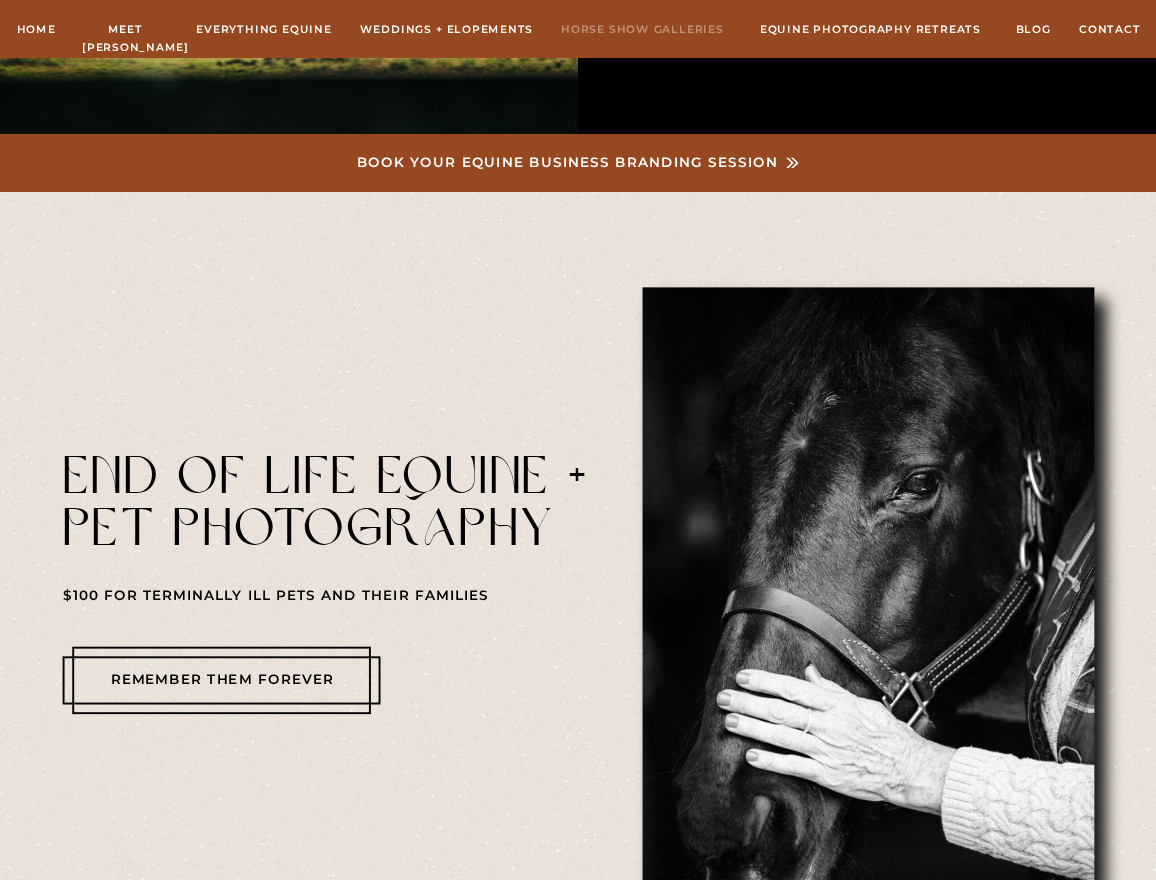 click on "hORSE sHOW gALLERIES" at bounding box center [643, 28] 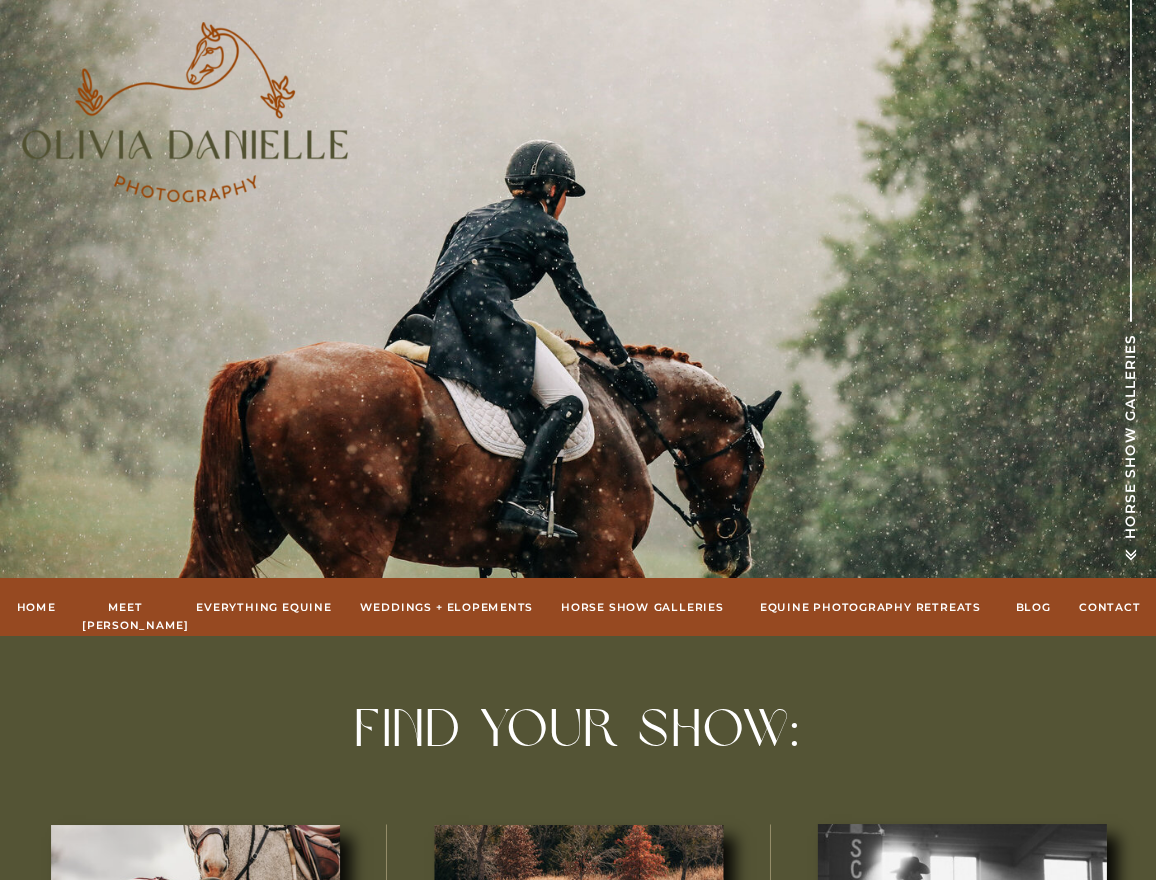 scroll, scrollTop: 0, scrollLeft: 0, axis: both 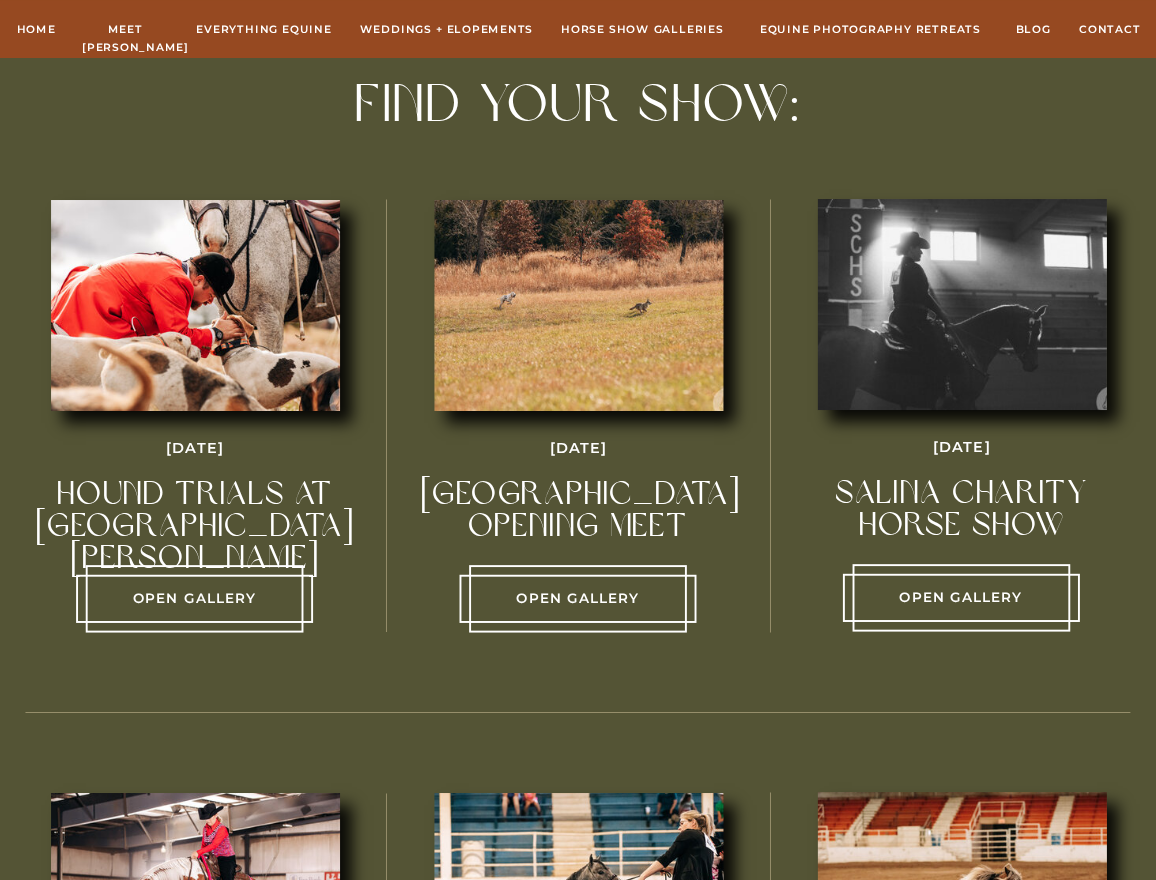 click on "Open Gallery" at bounding box center (961, 597) 